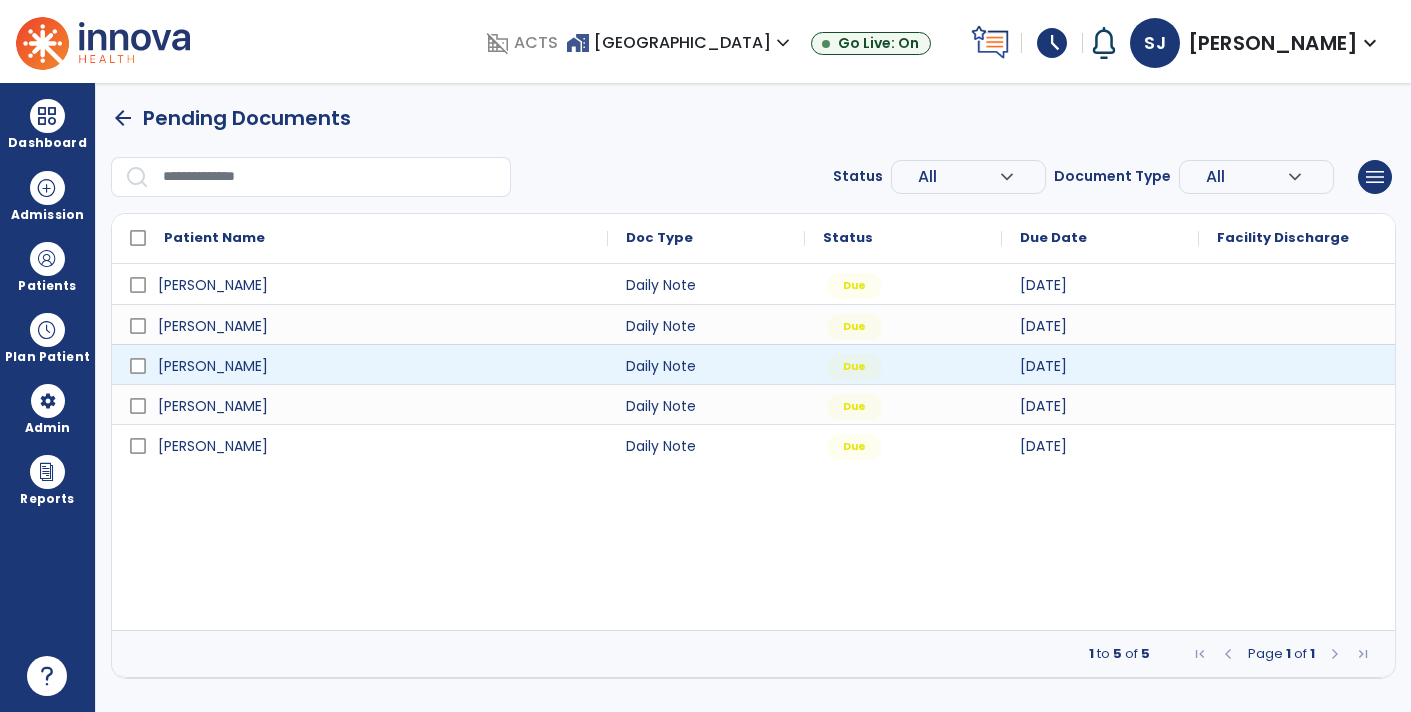 scroll, scrollTop: 0, scrollLeft: 0, axis: both 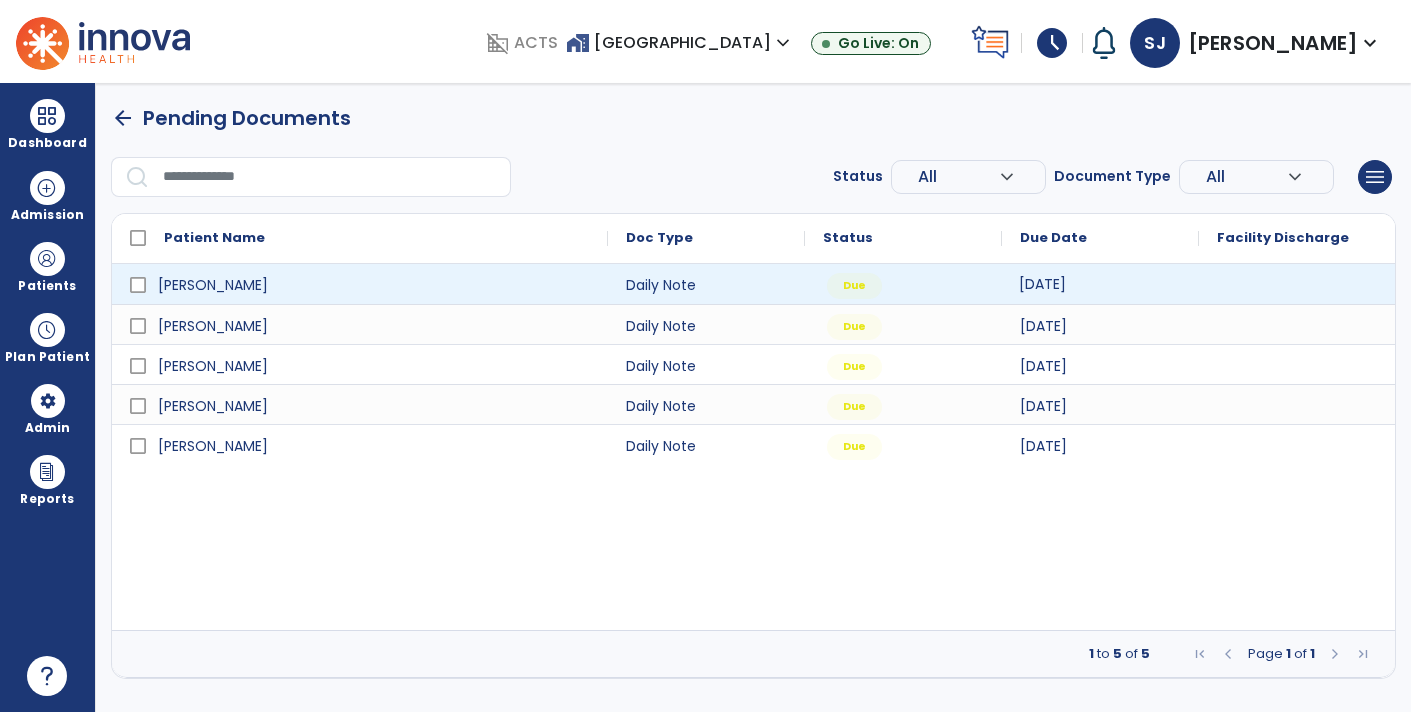 click on "[DATE]" at bounding box center (1100, 284) 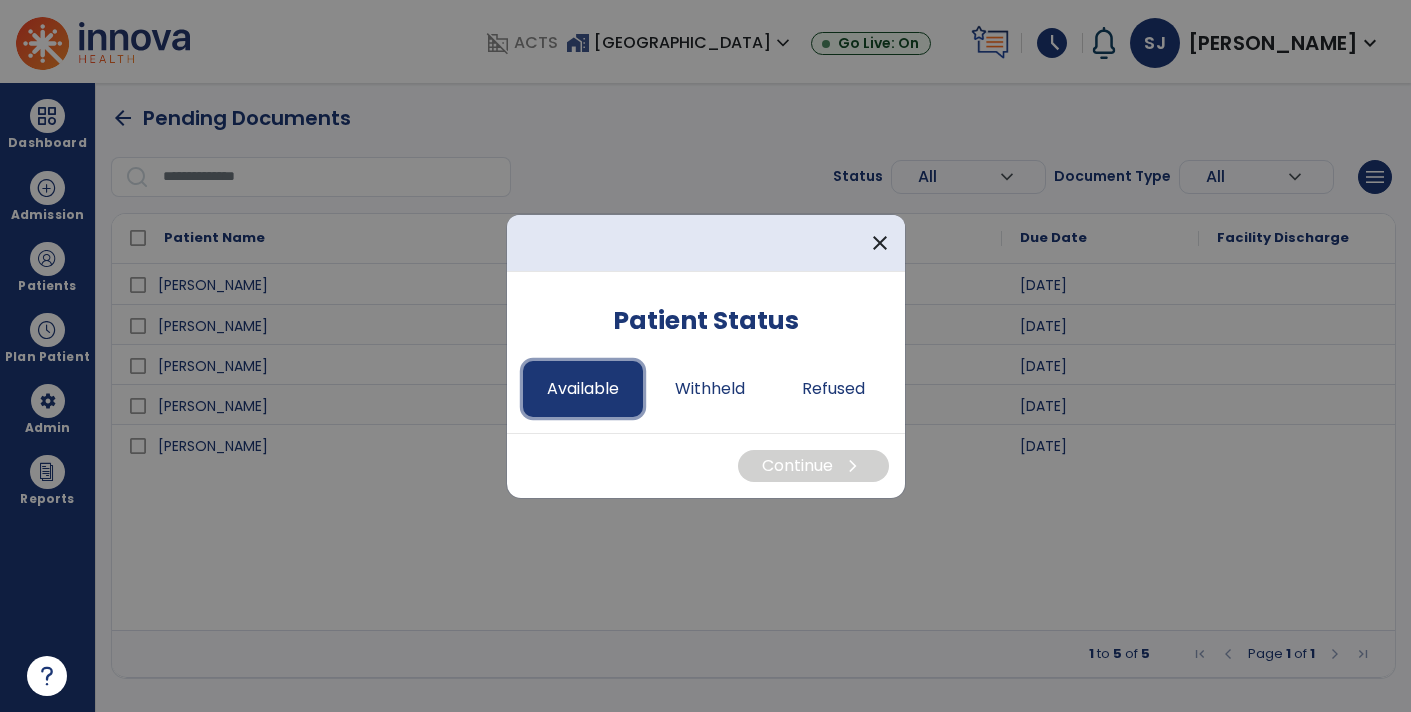 click on "Available" at bounding box center (583, 389) 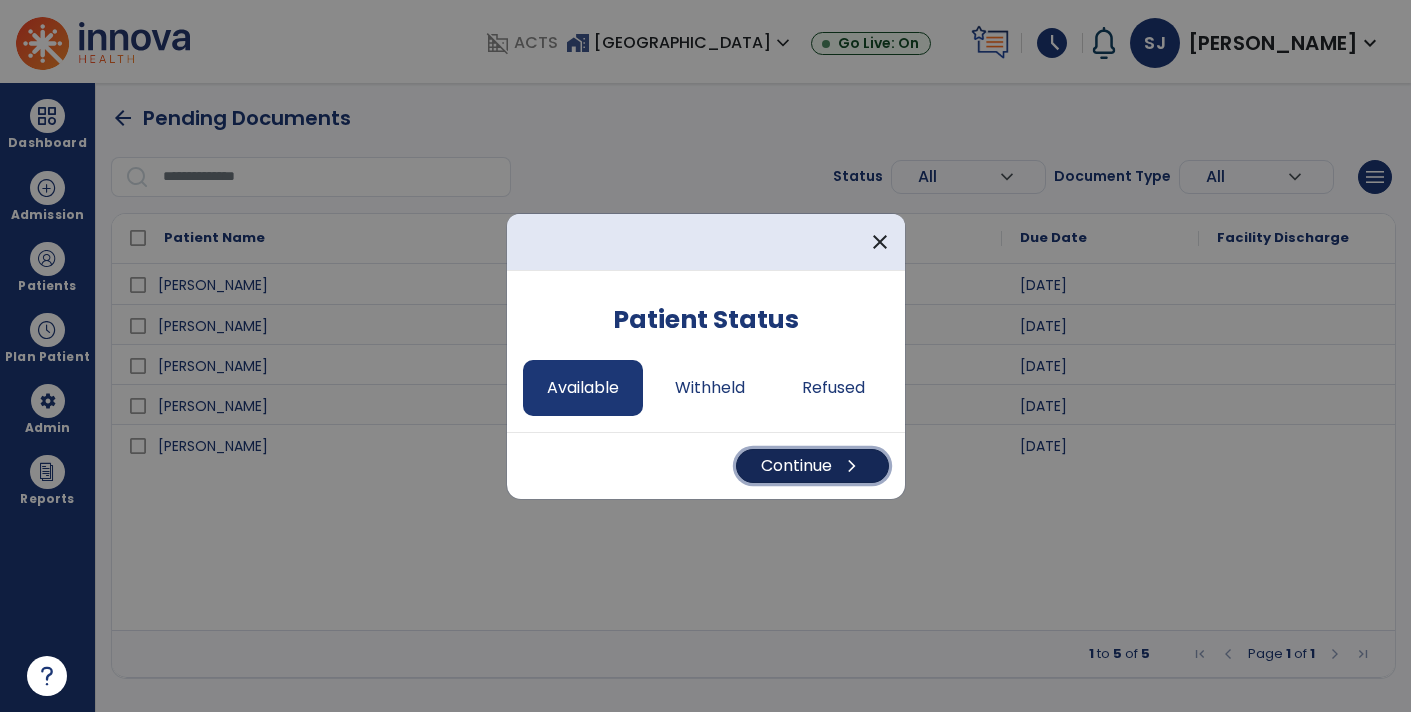 click on "Continue   chevron_right" at bounding box center (812, 466) 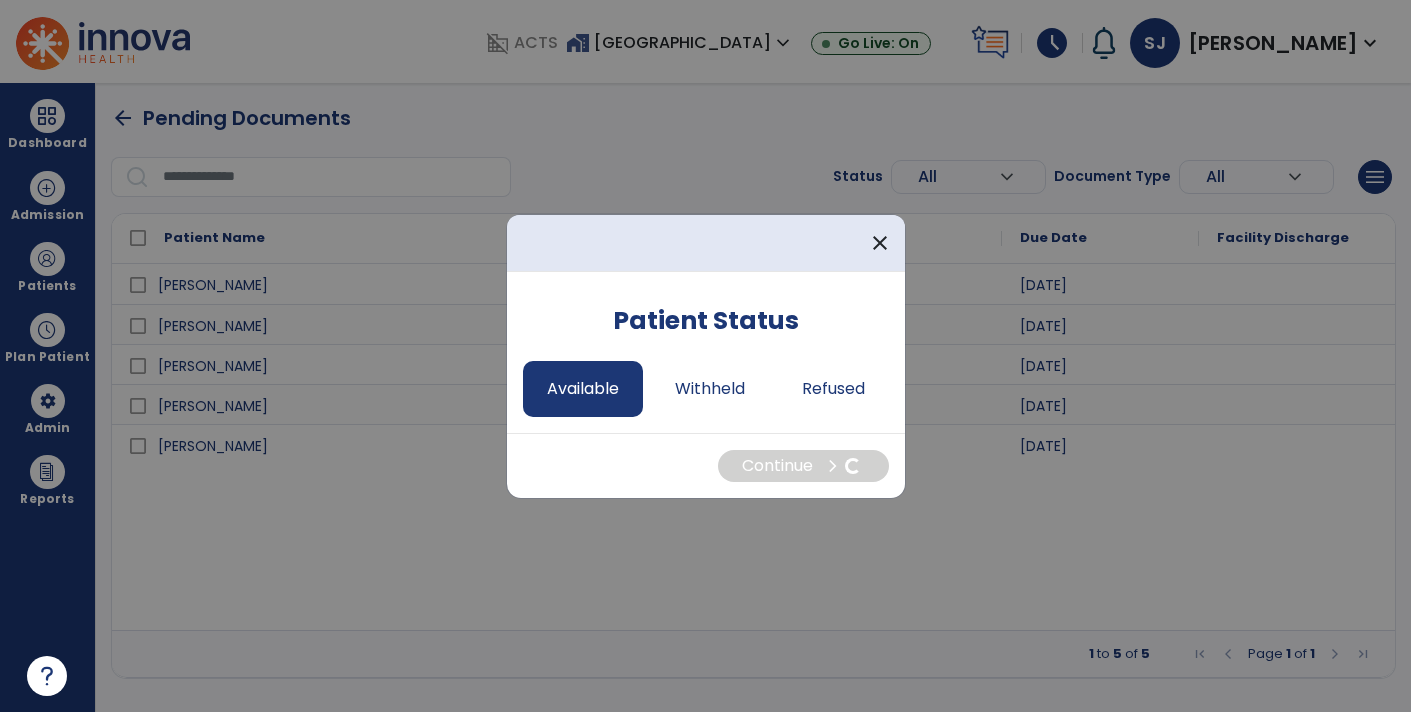 select on "*" 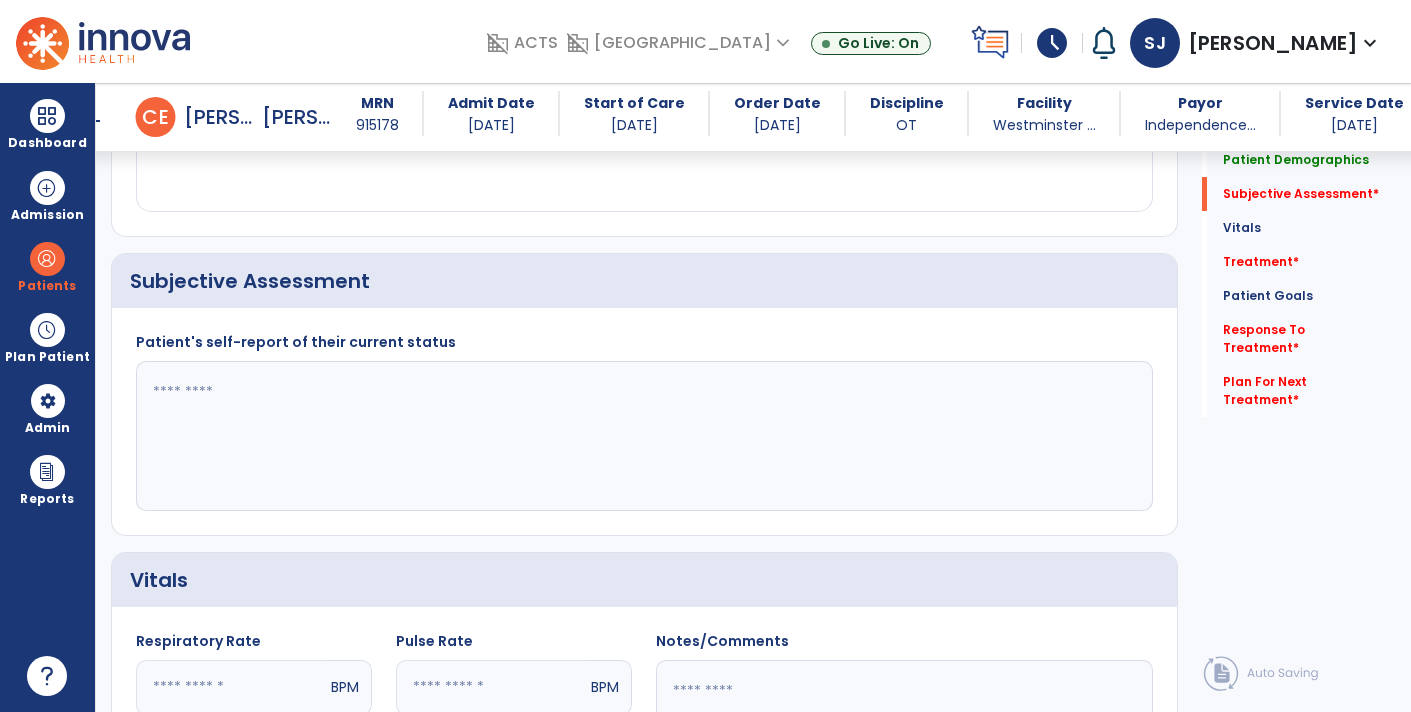 scroll, scrollTop: 386, scrollLeft: 0, axis: vertical 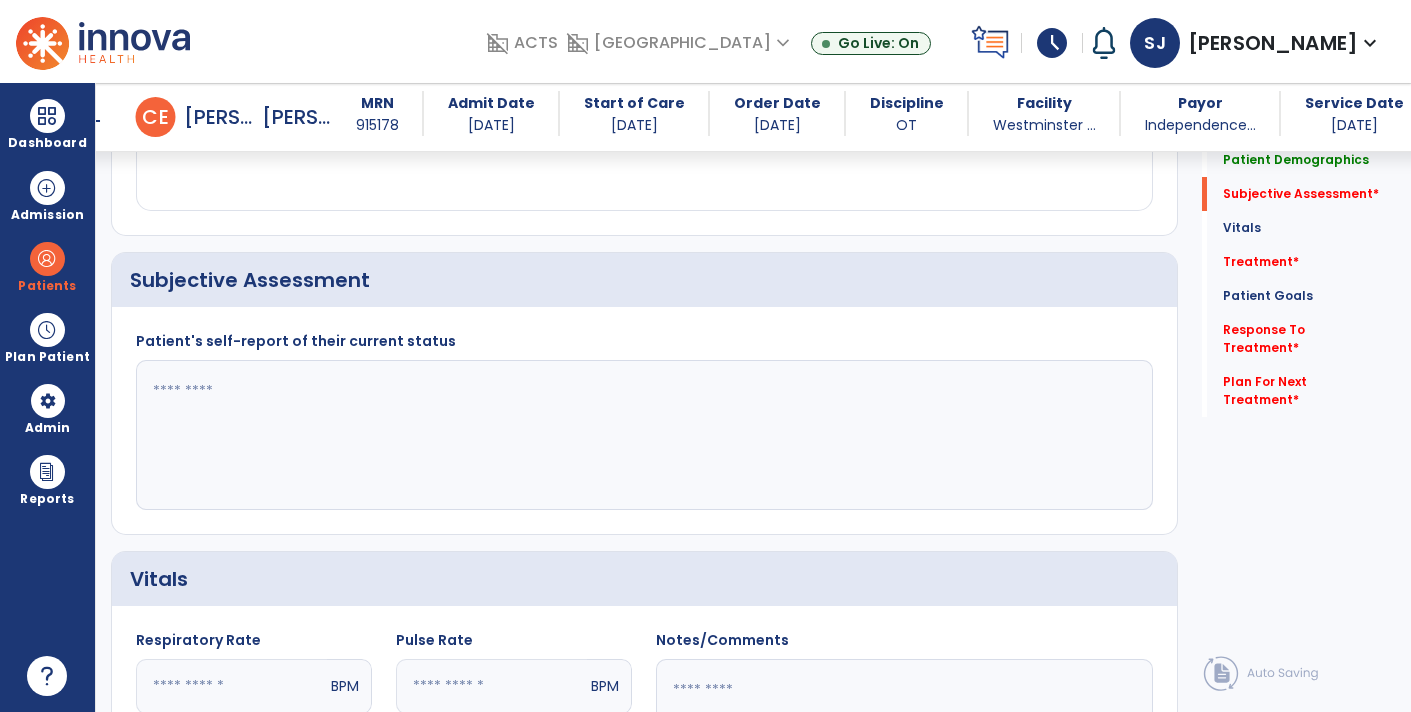 click 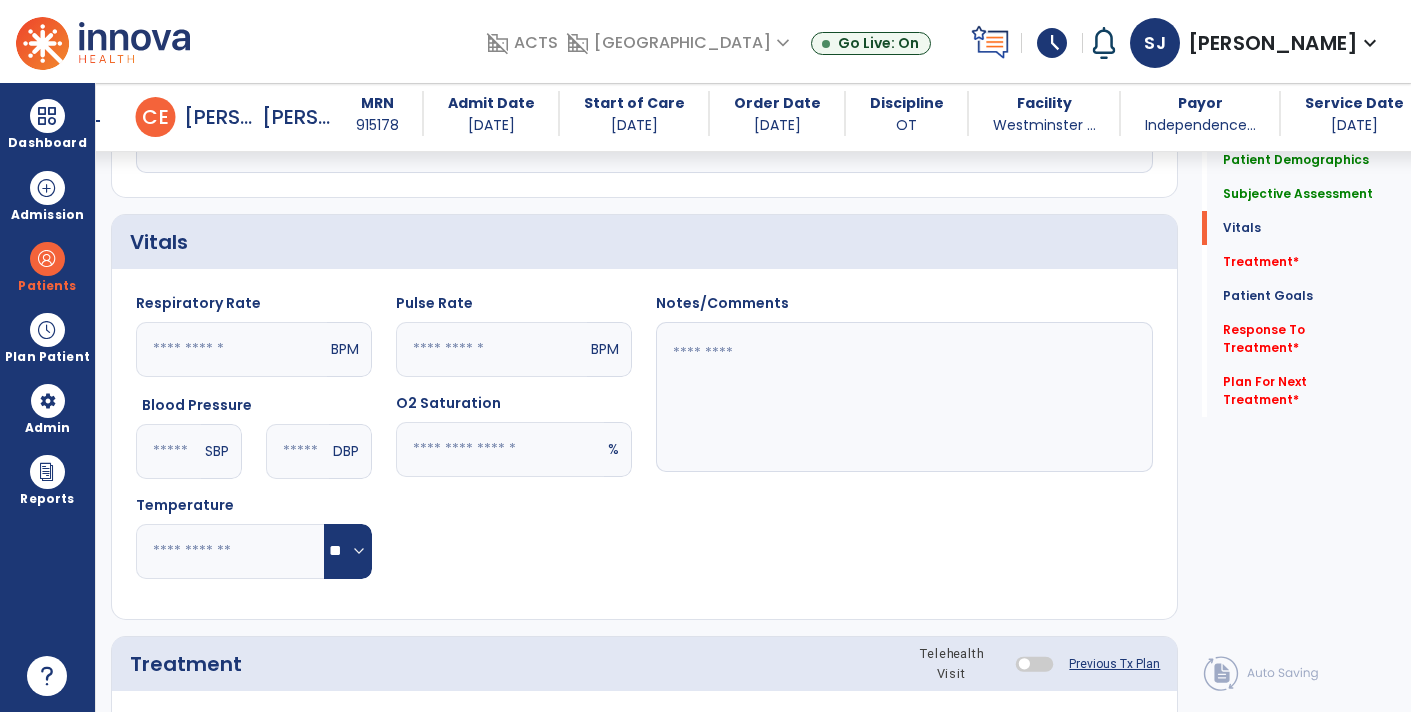 scroll, scrollTop: 751, scrollLeft: 0, axis: vertical 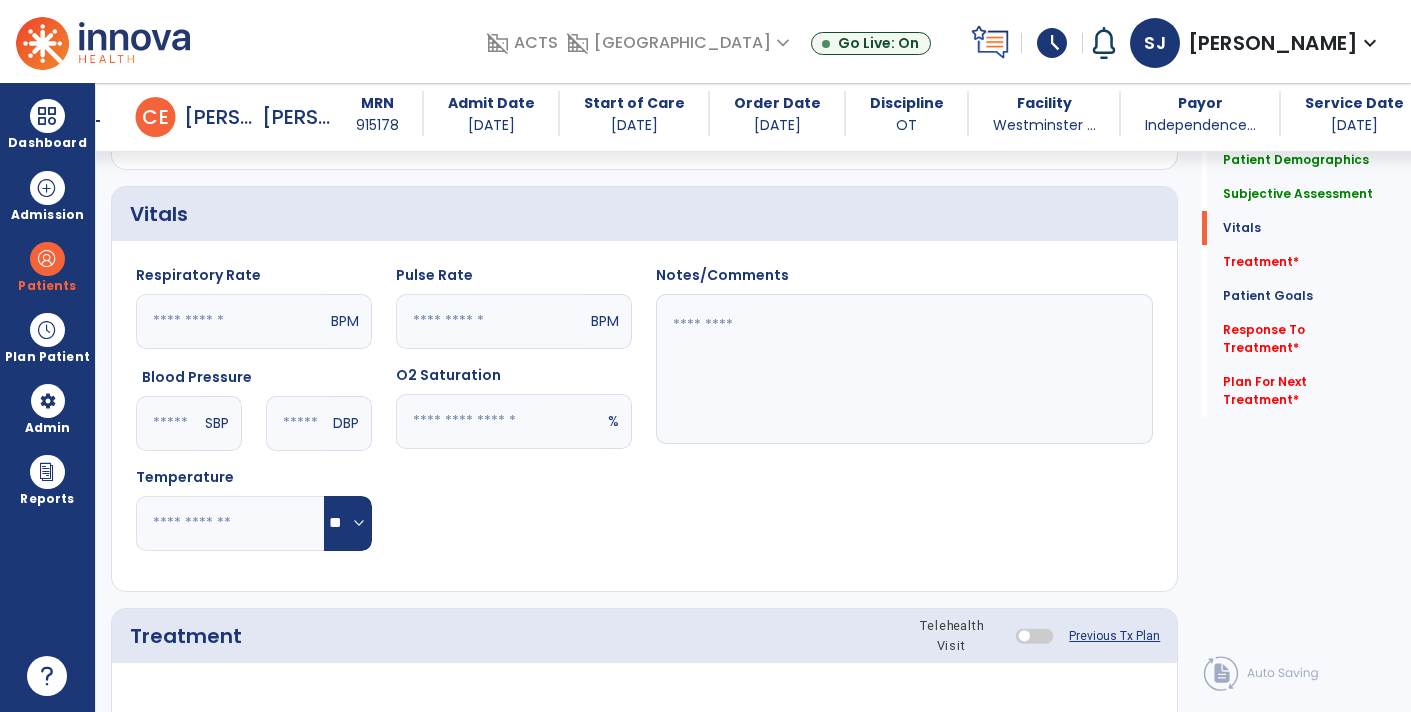 type on "**********" 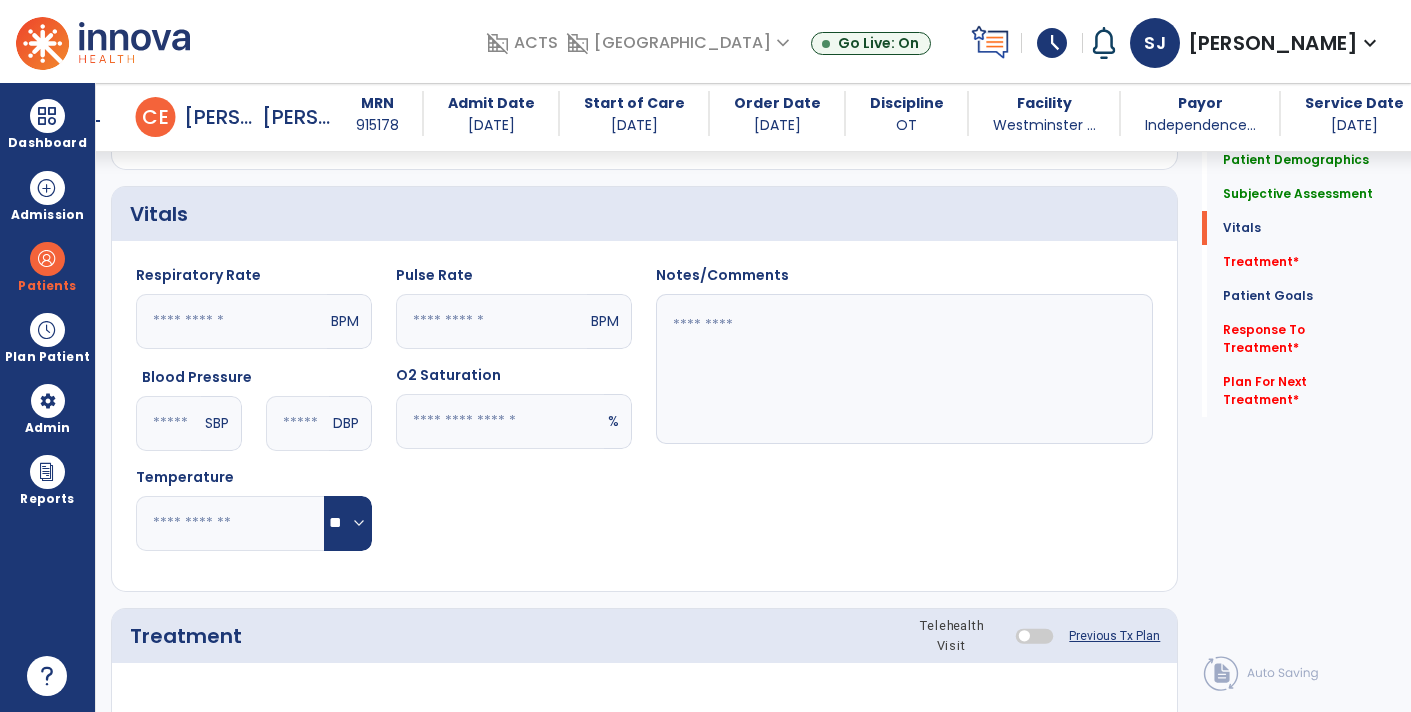 click 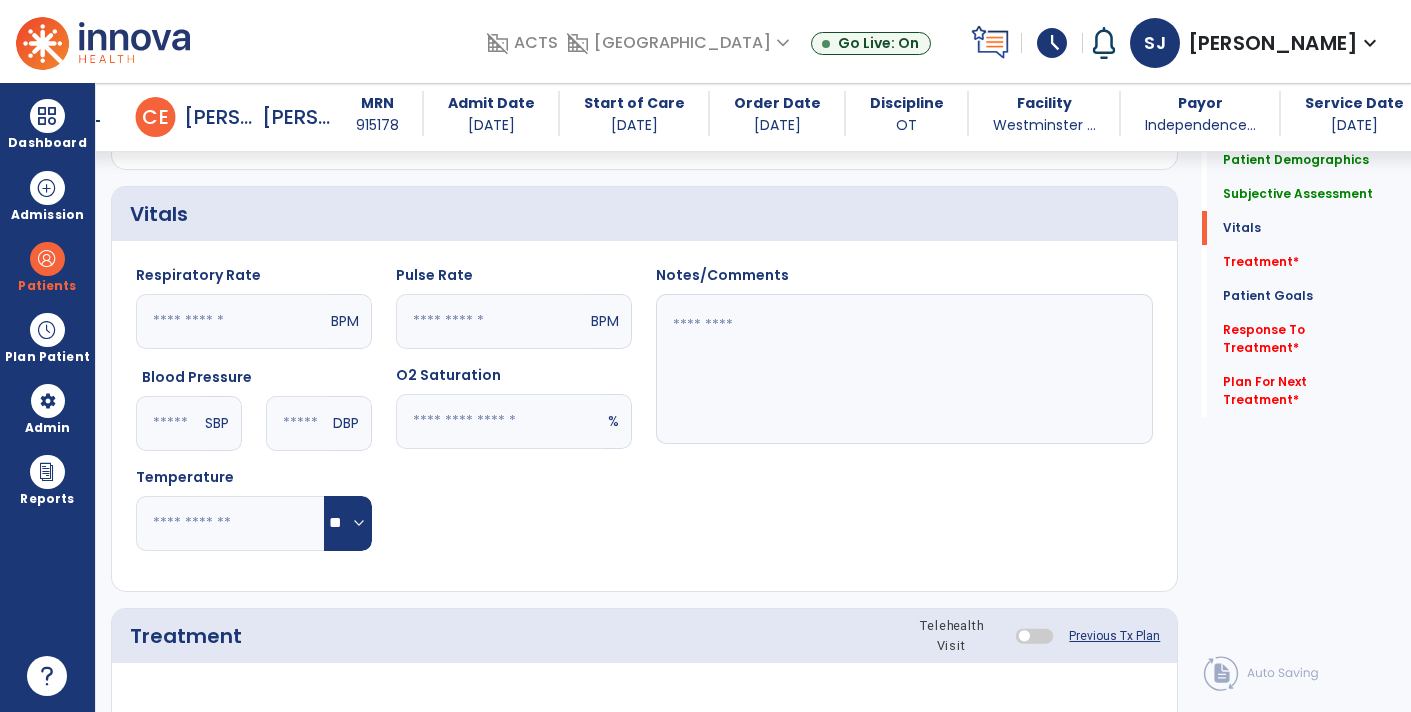 click 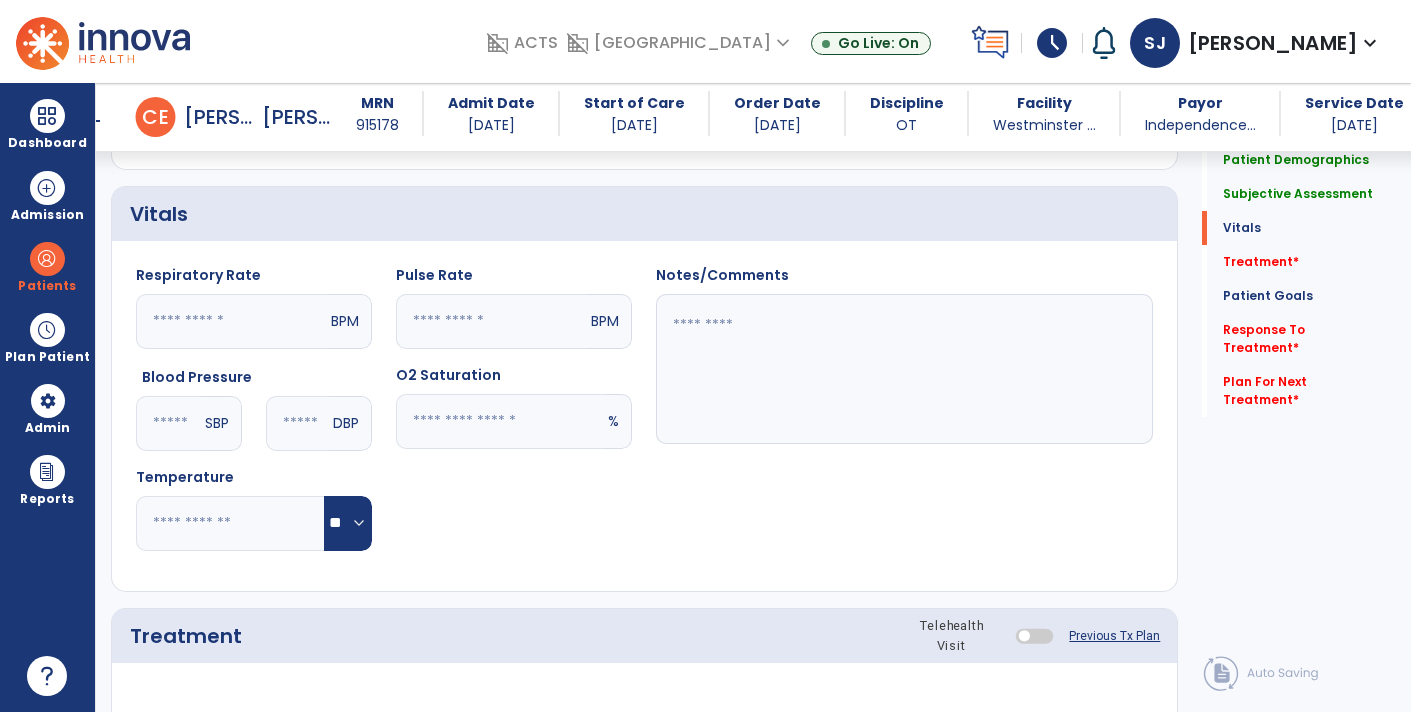 type on "**" 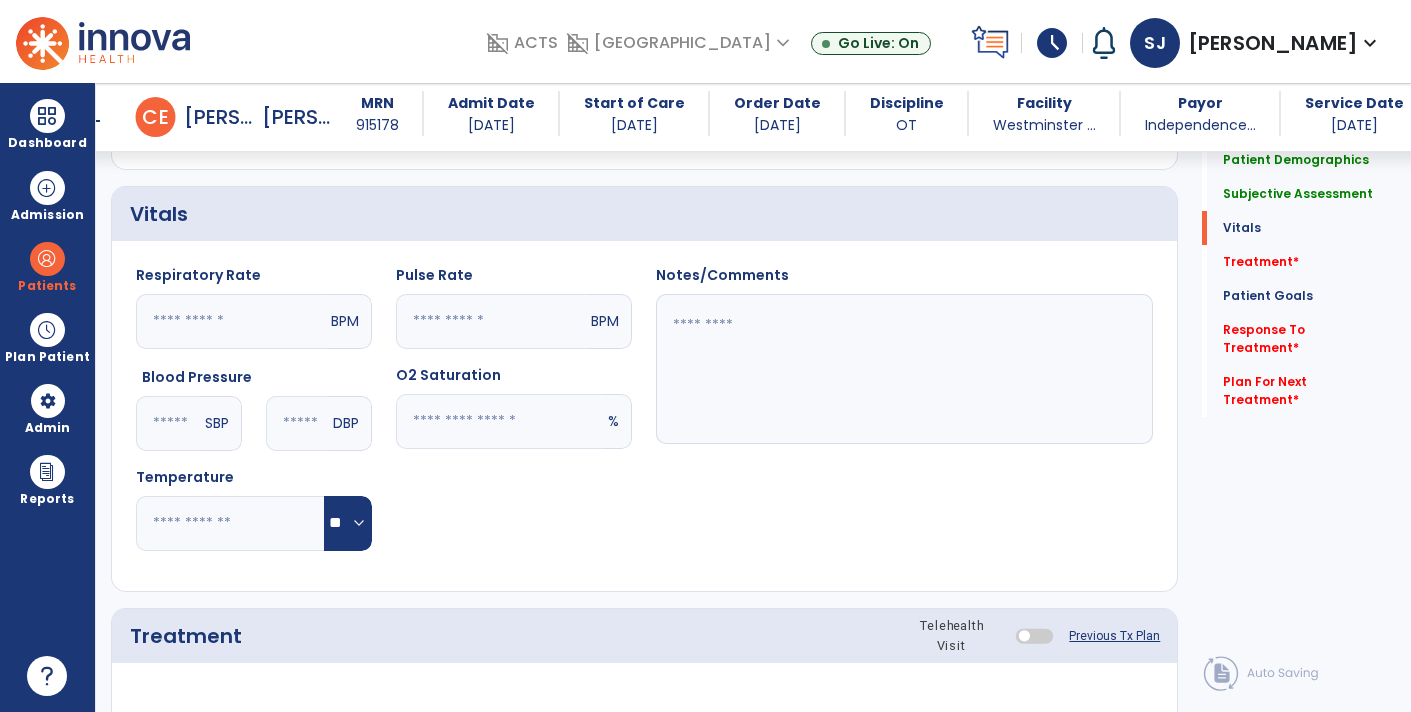 click 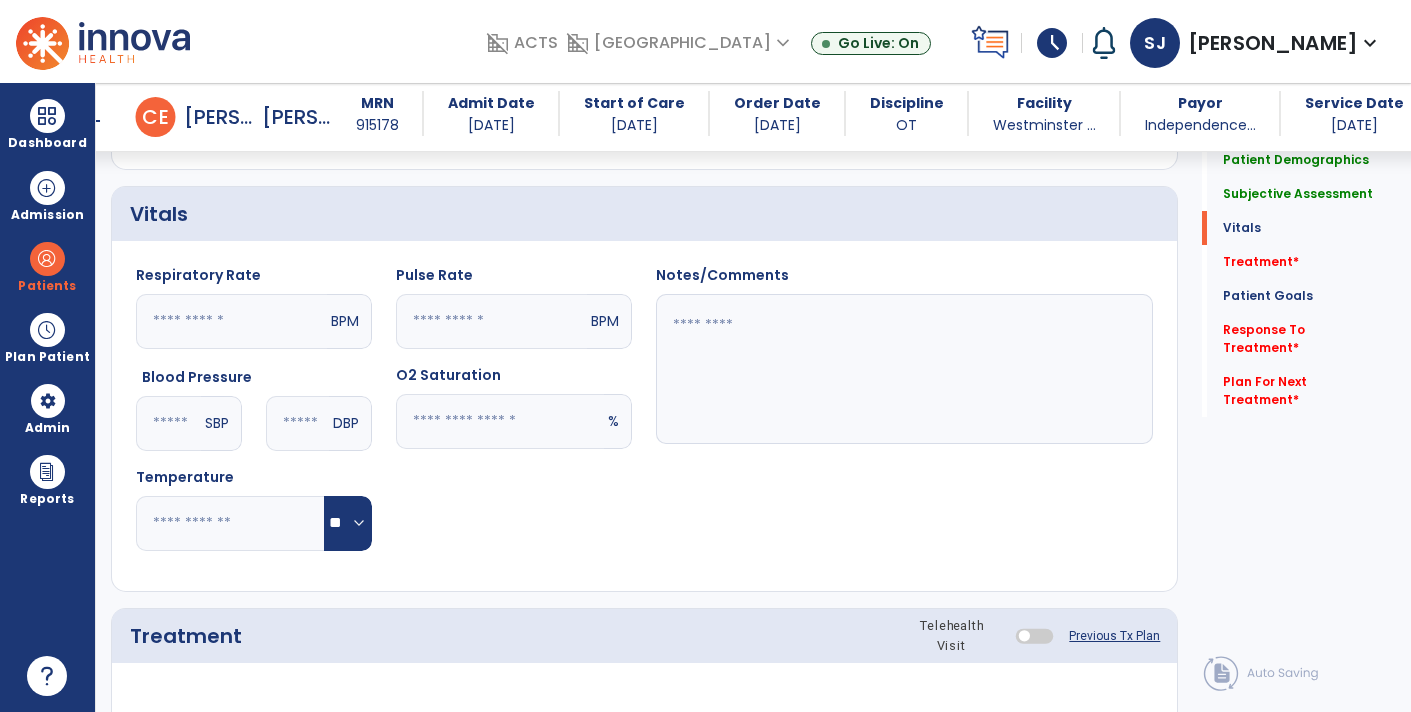 click 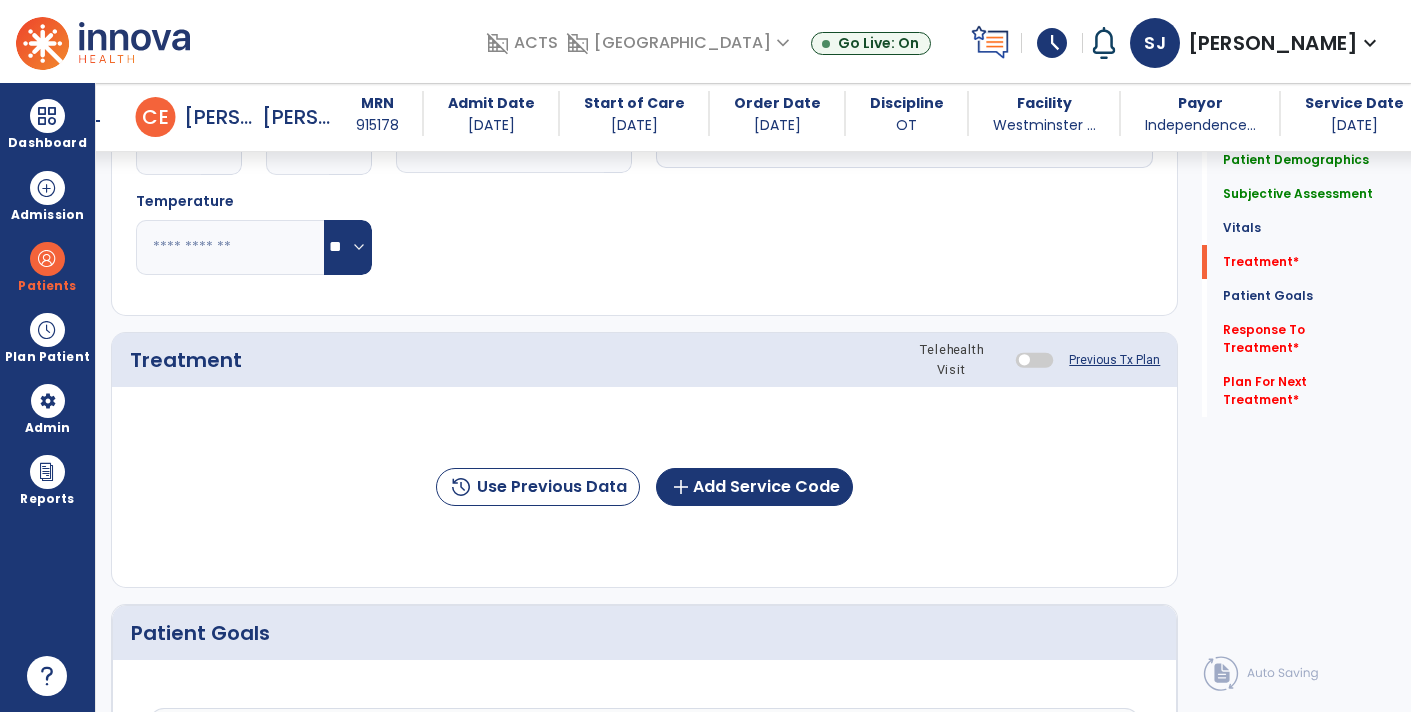 scroll, scrollTop: 1028, scrollLeft: 0, axis: vertical 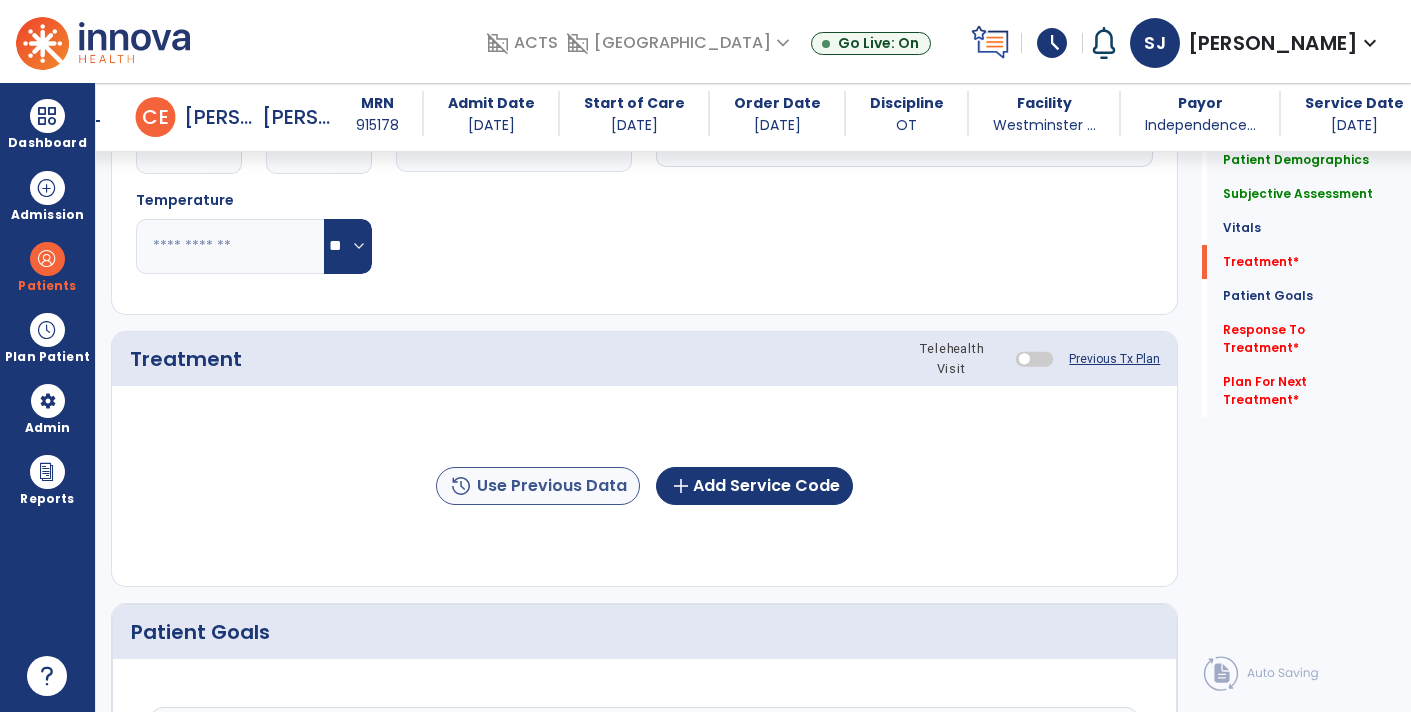 type on "**" 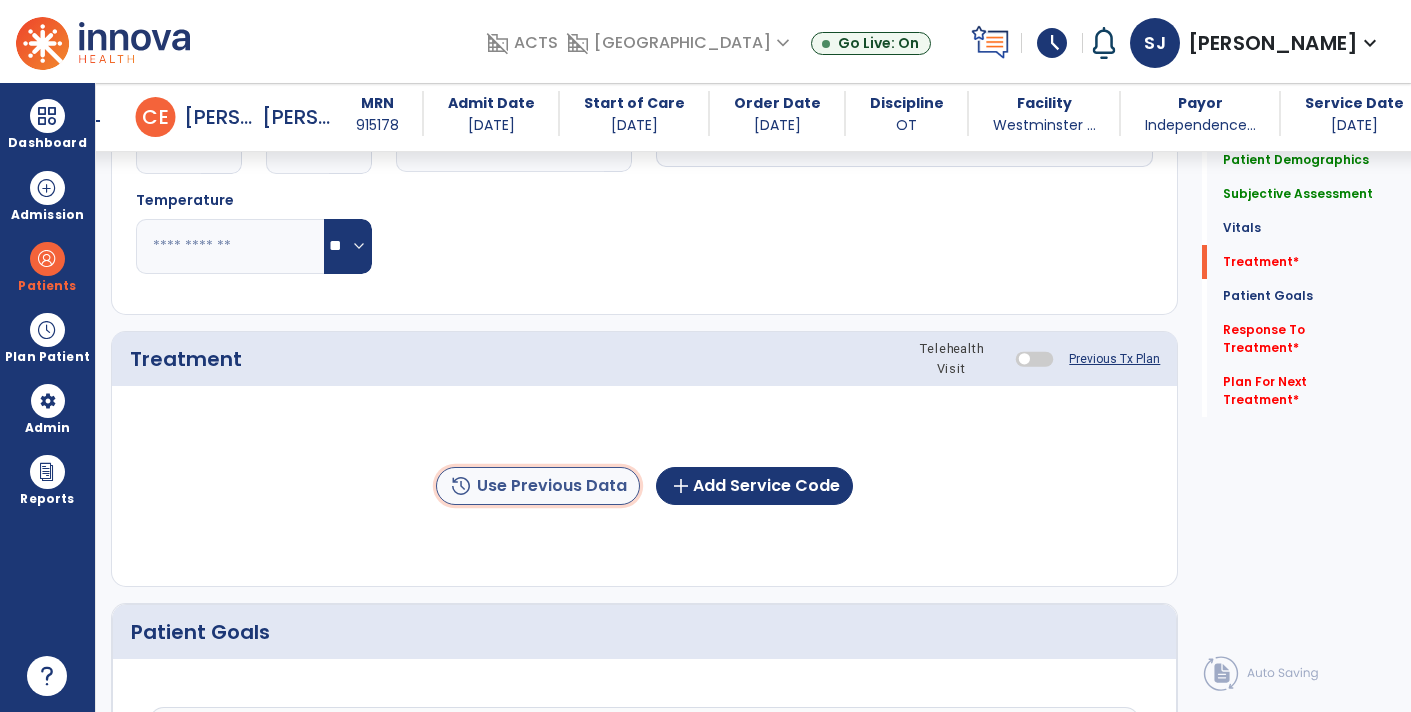 click on "history  Use Previous Data" 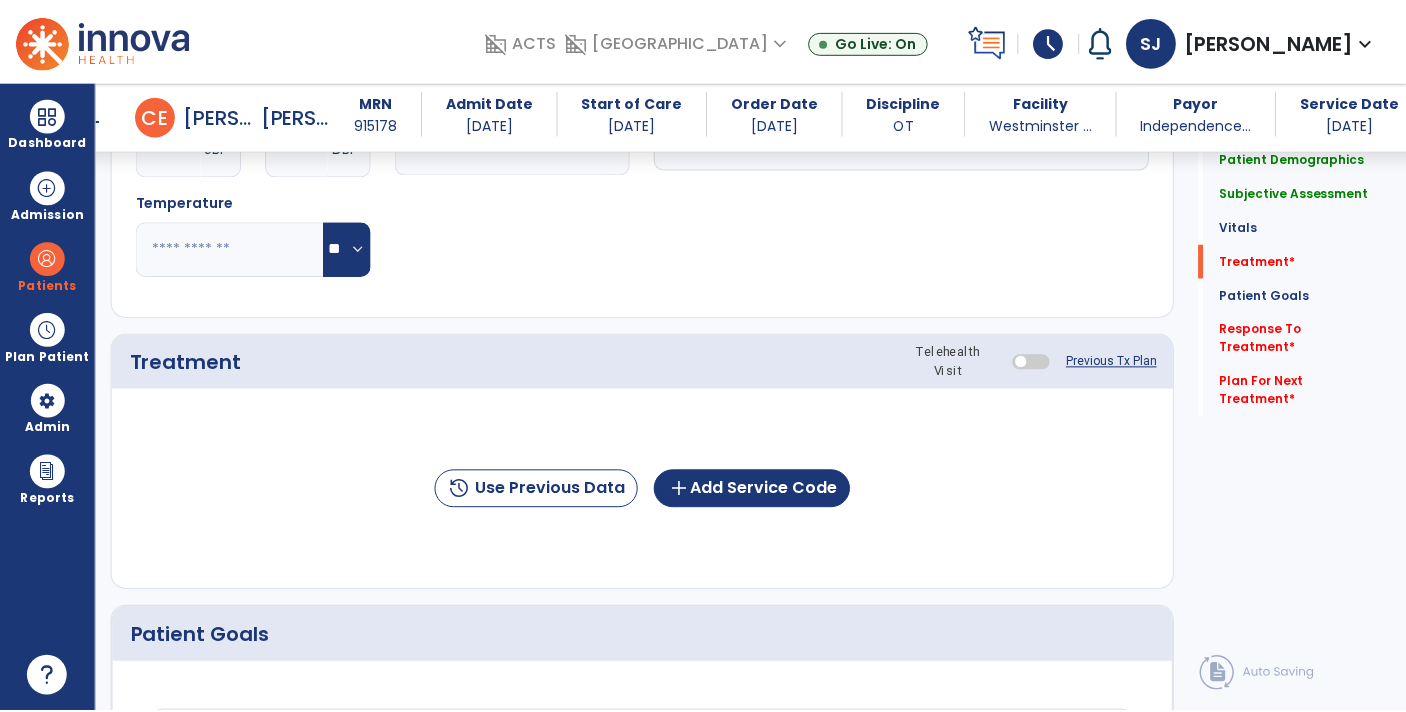 scroll, scrollTop: 1012, scrollLeft: 0, axis: vertical 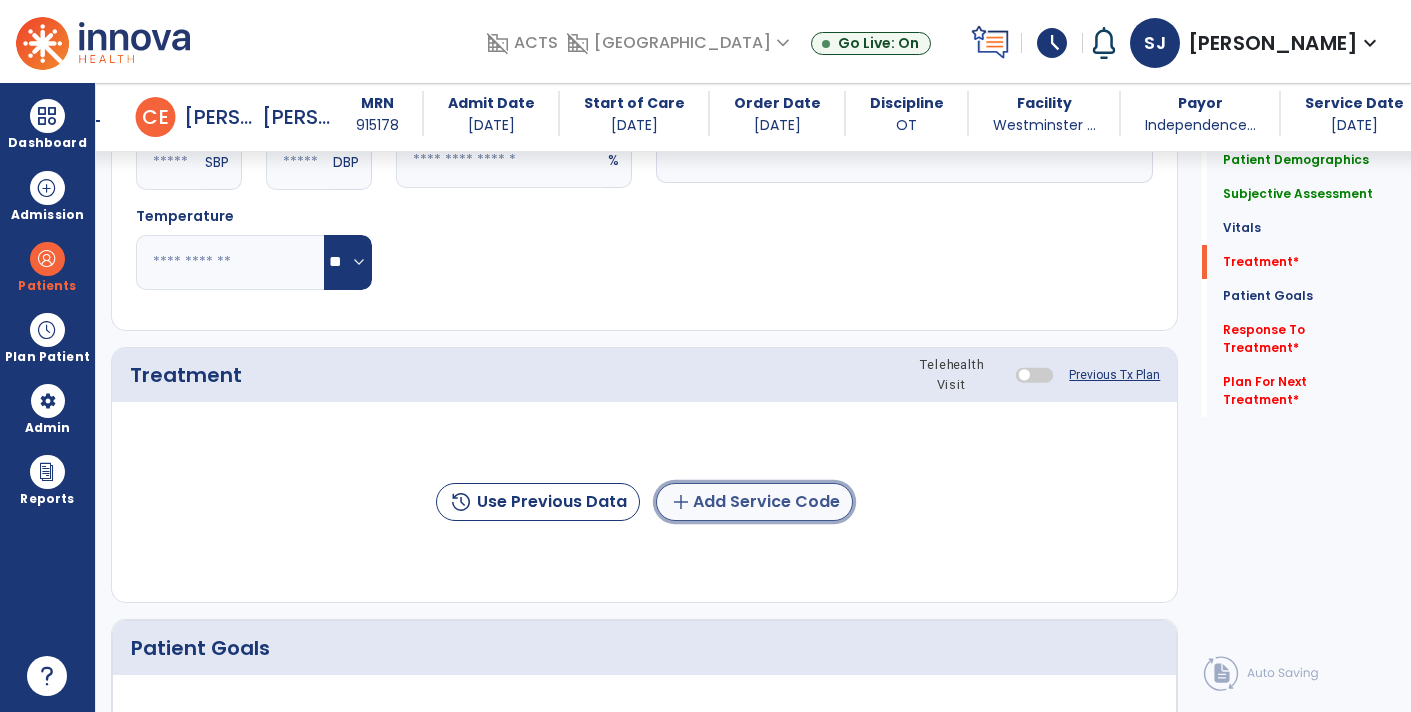 click on "add  Add Service Code" 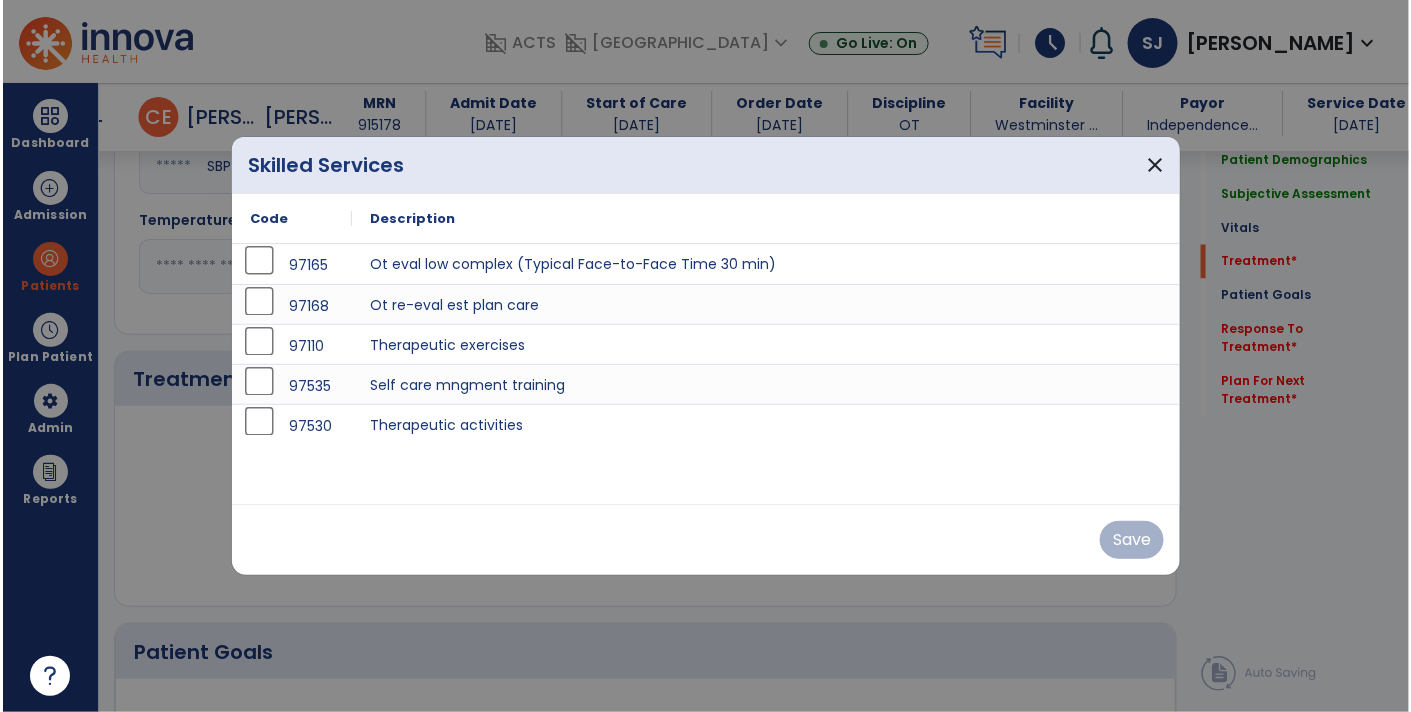 scroll, scrollTop: 1012, scrollLeft: 0, axis: vertical 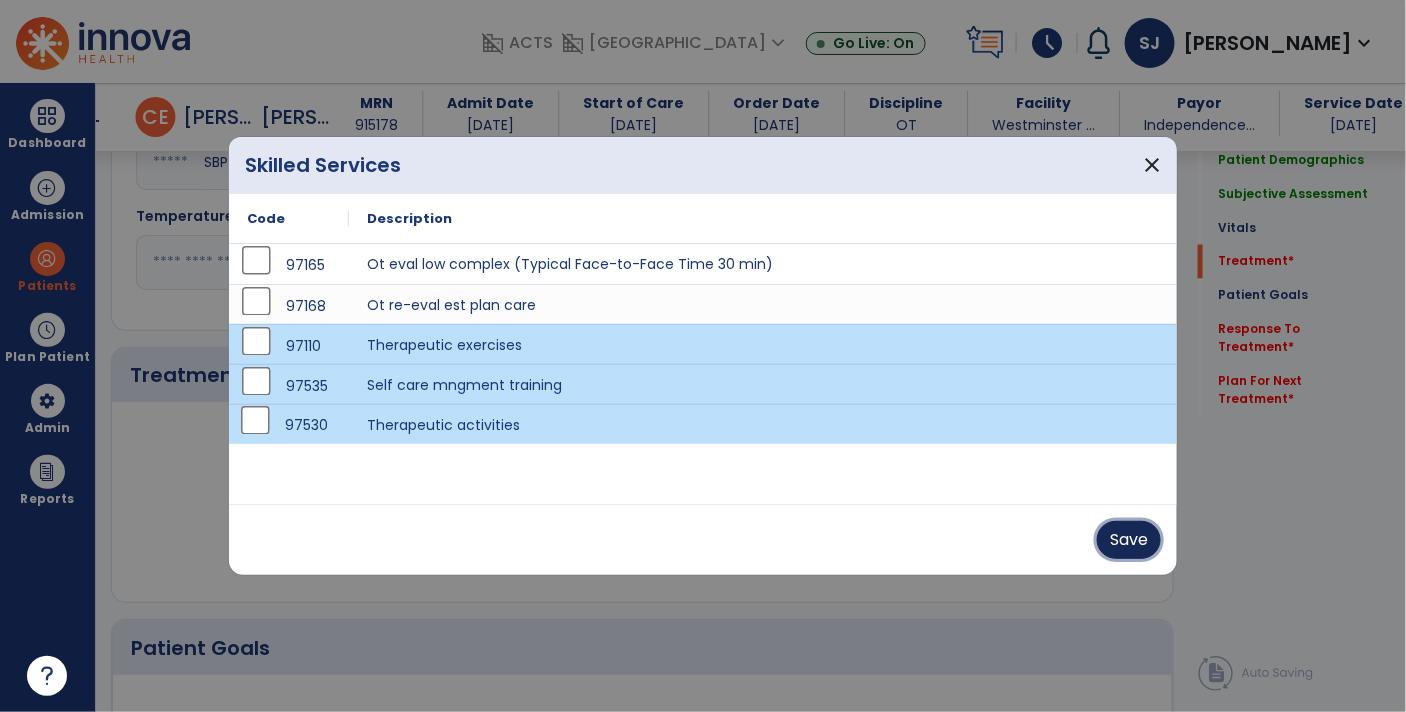 click on "Save" at bounding box center (1129, 540) 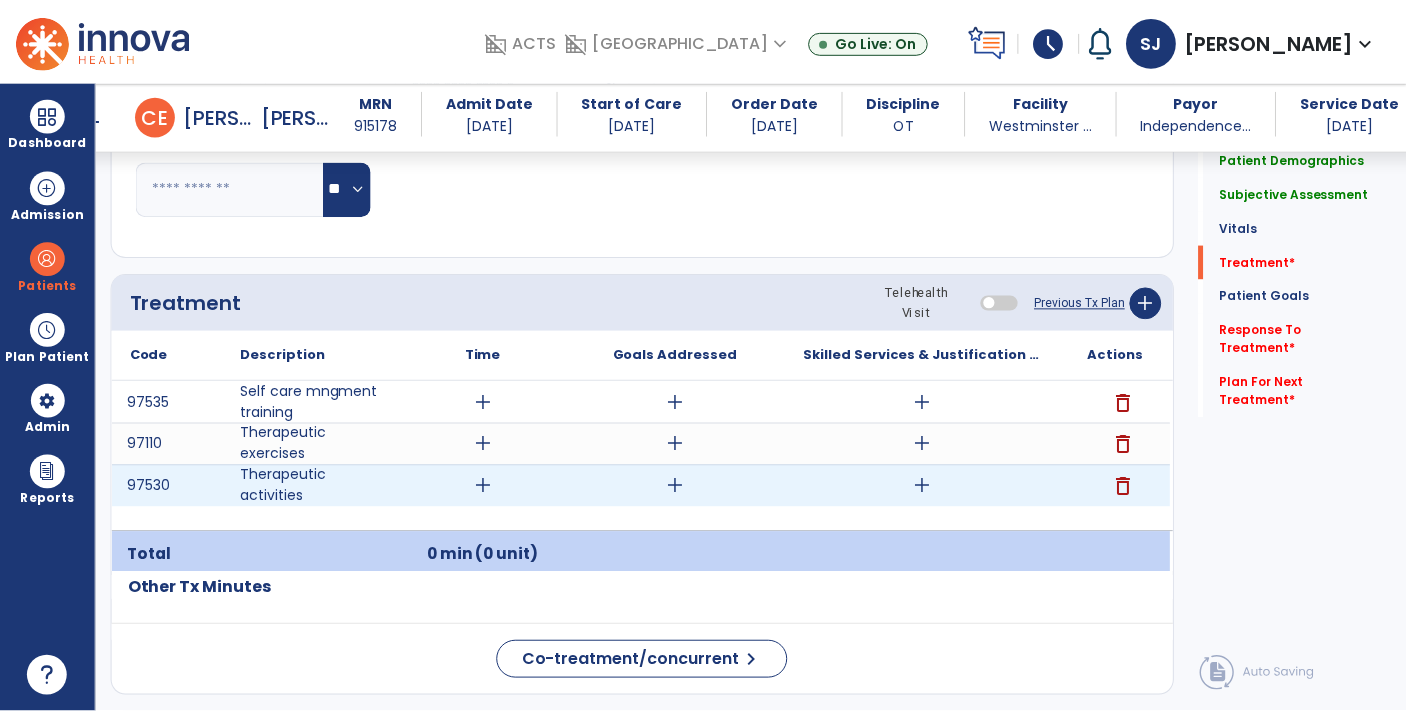 scroll, scrollTop: 1090, scrollLeft: 0, axis: vertical 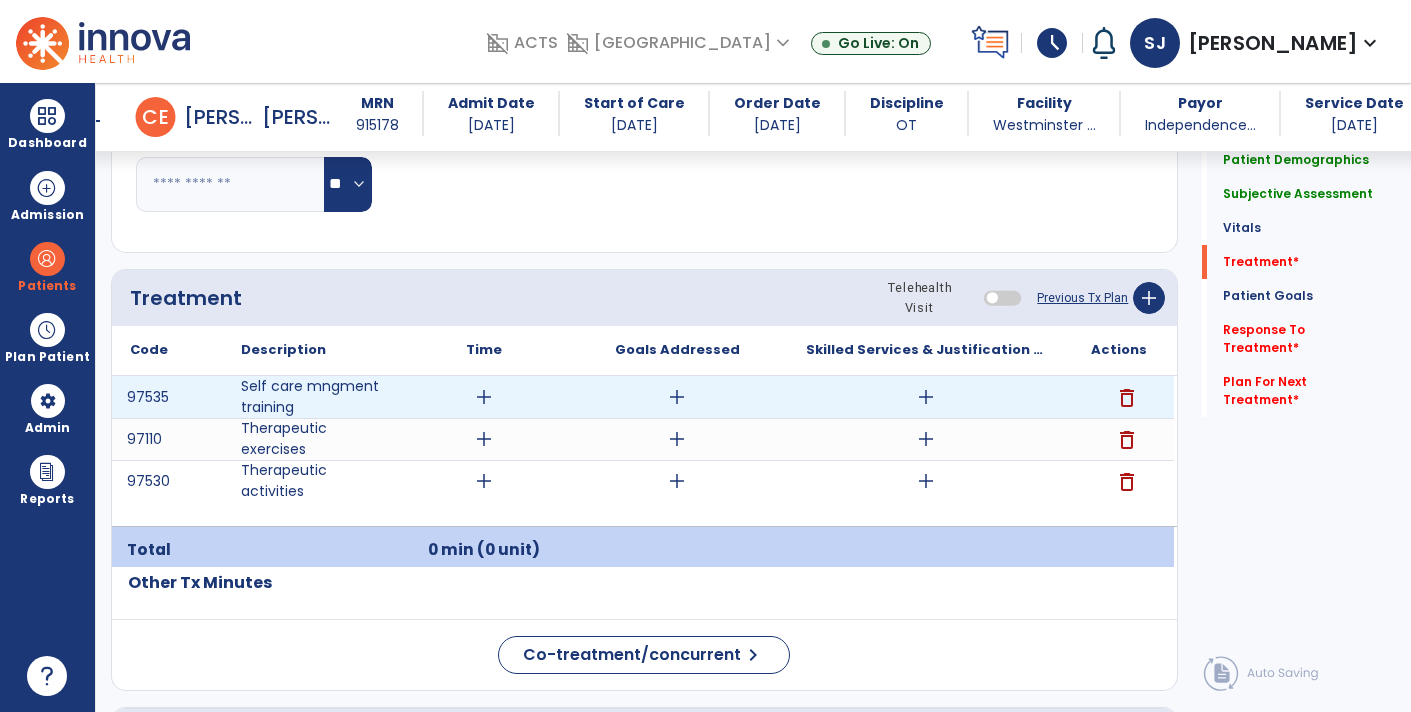 click on "add" at bounding box center (484, 397) 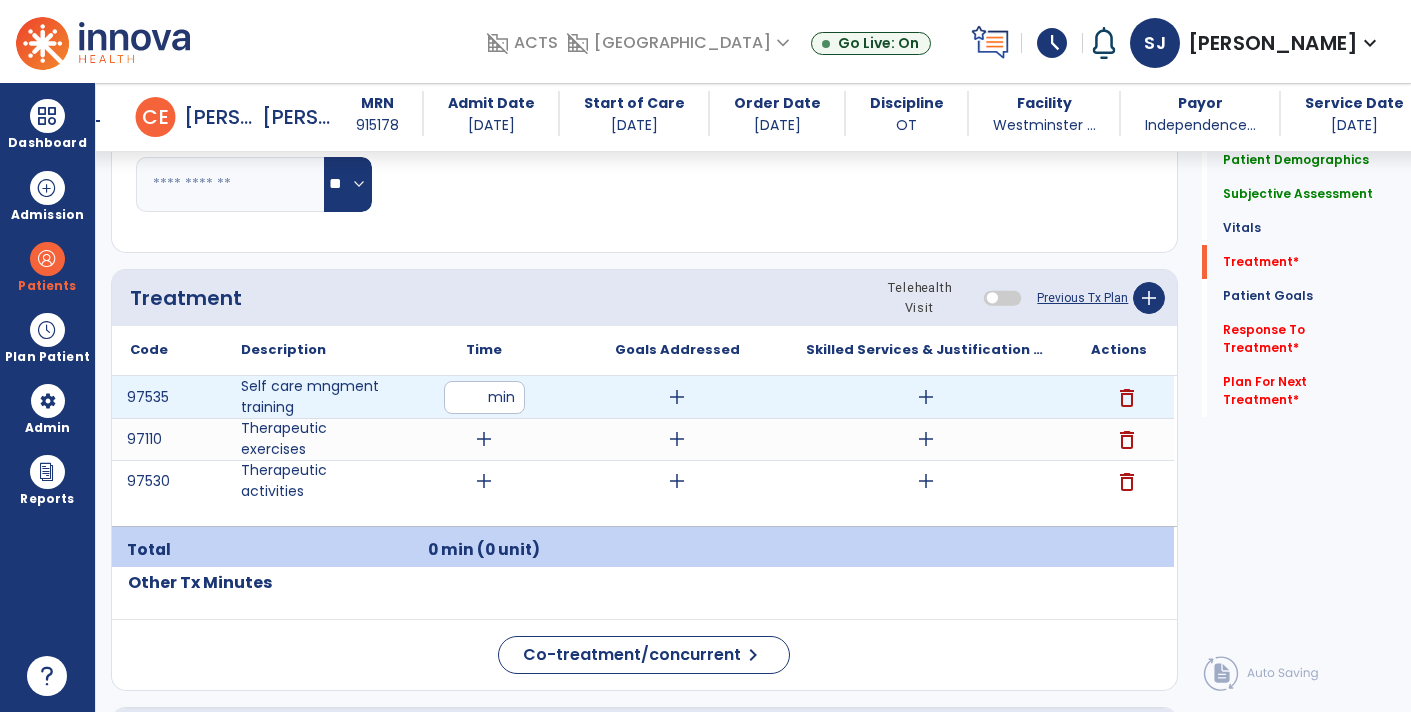 type on "**" 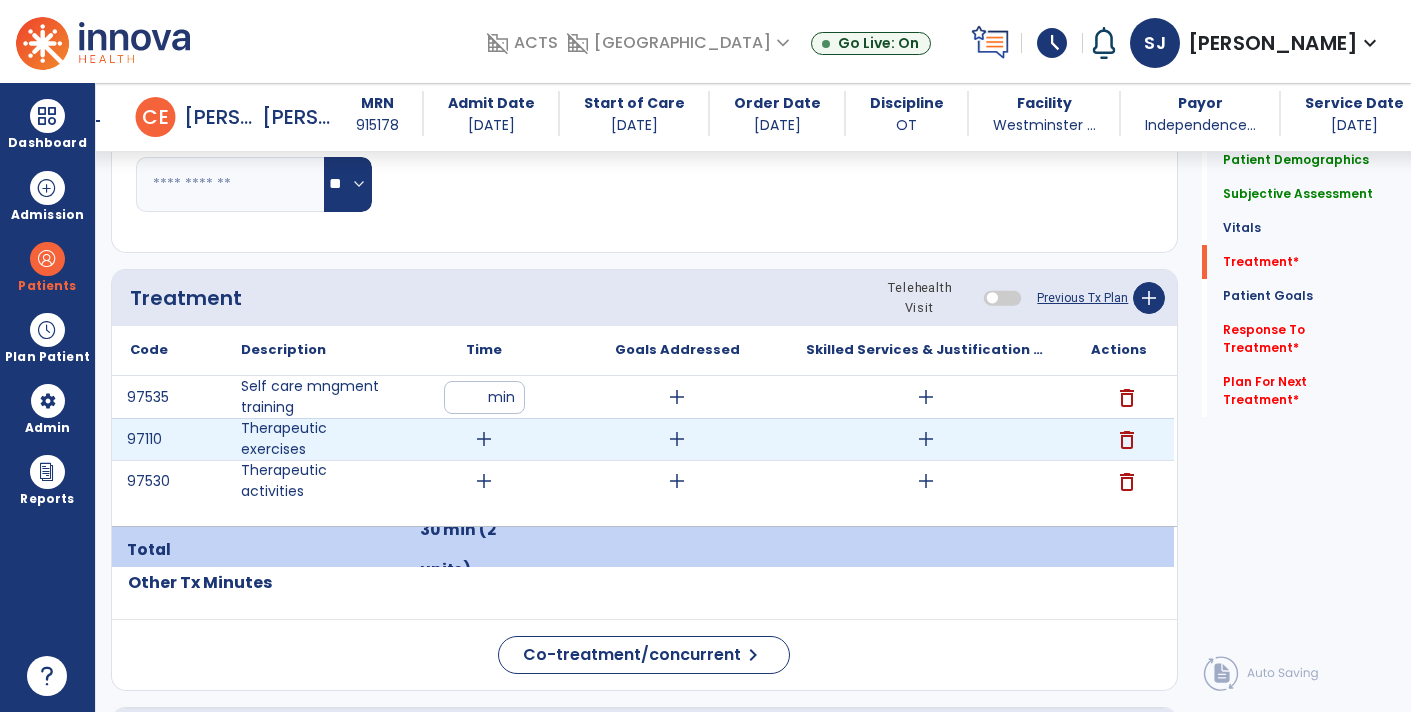 click on "add" at bounding box center (484, 439) 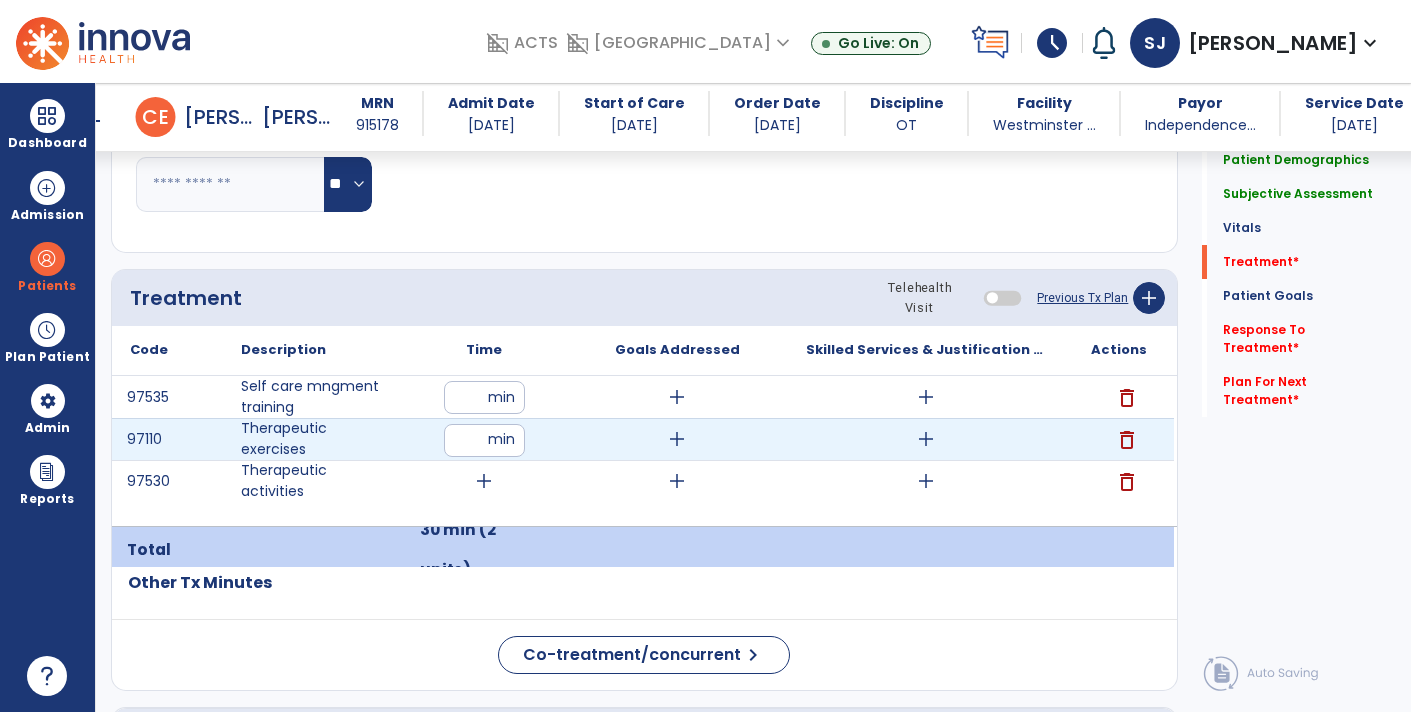 type on "**" 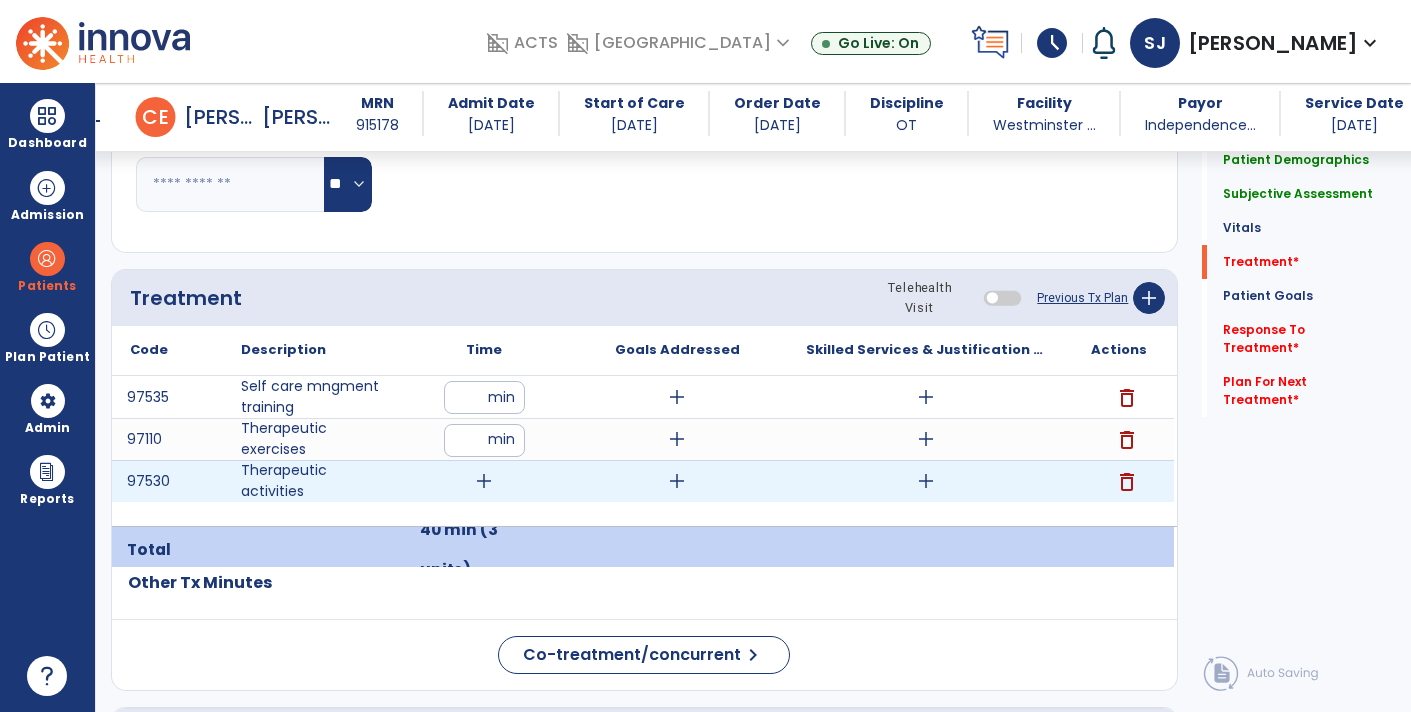 click on "add" at bounding box center [484, 481] 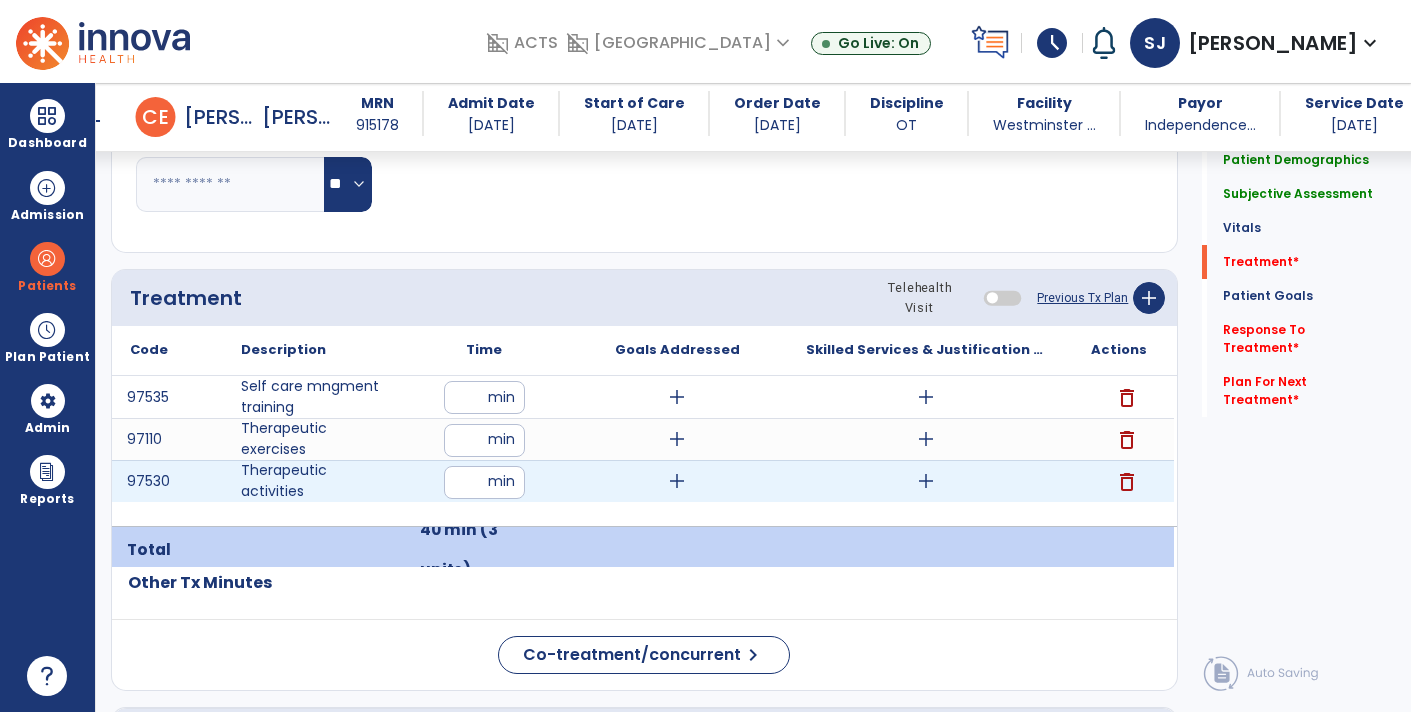 type on "**" 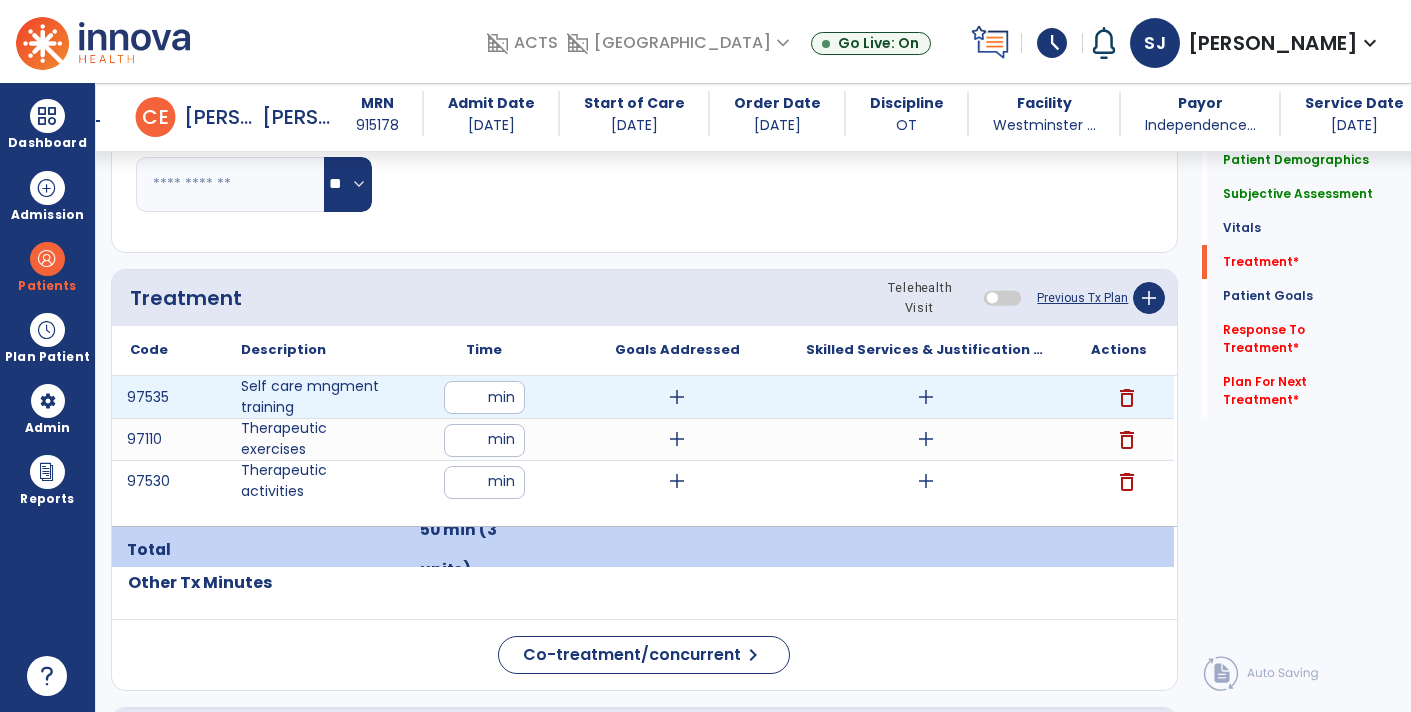 click on "add" at bounding box center (677, 397) 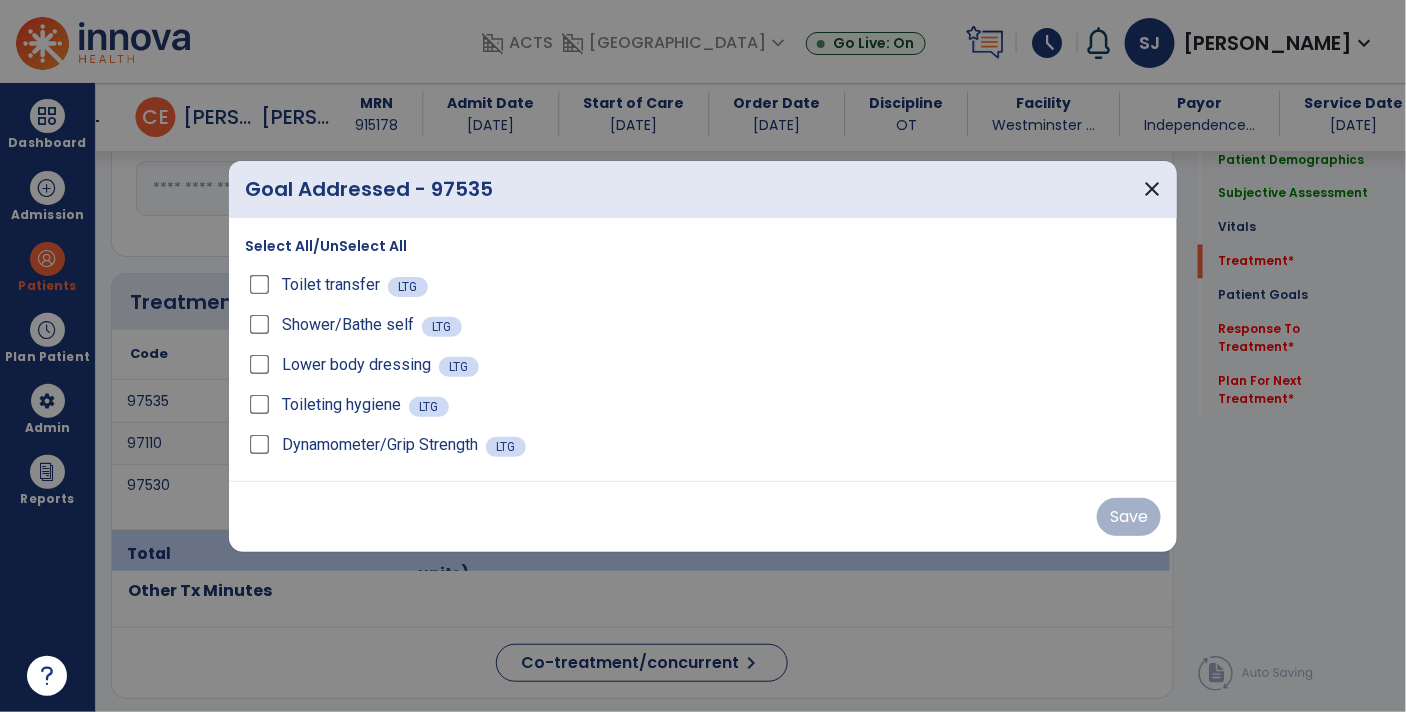 scroll, scrollTop: 1090, scrollLeft: 0, axis: vertical 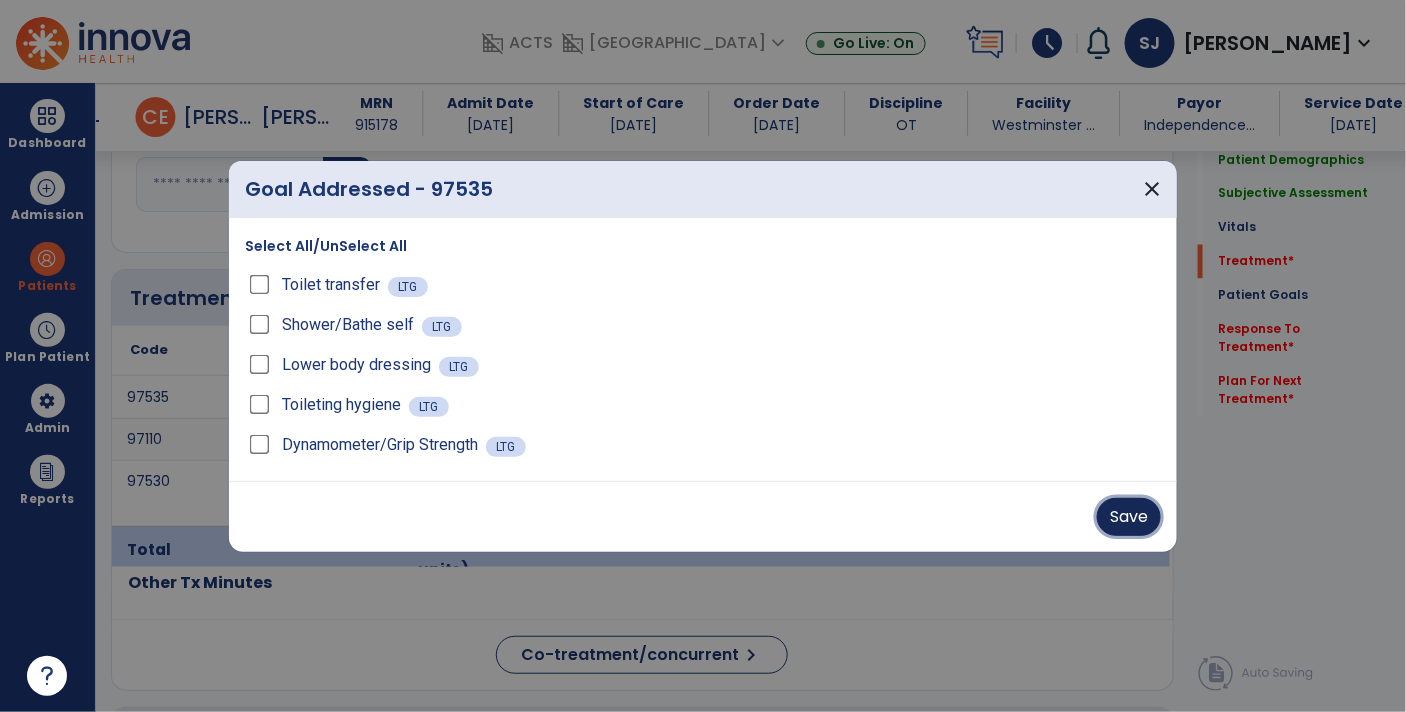 click on "Save" at bounding box center [1129, 517] 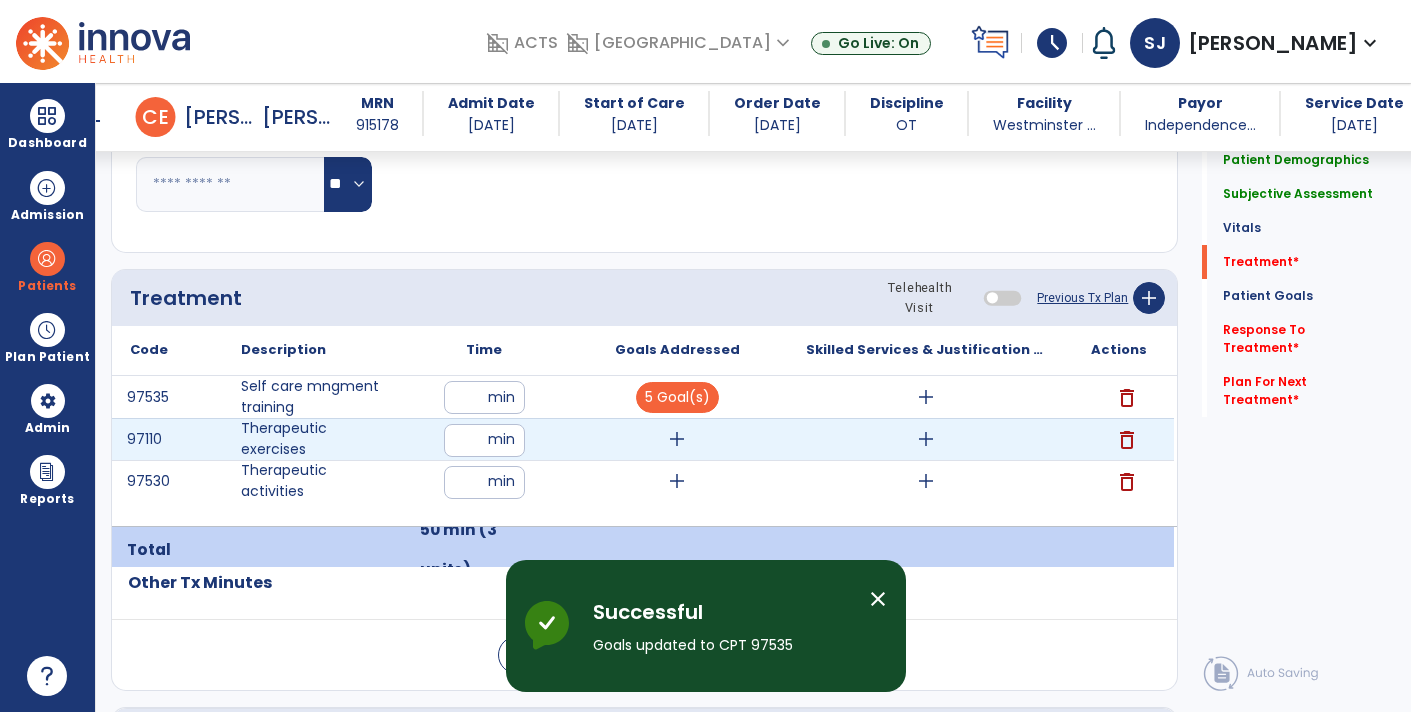 click on "add" at bounding box center (677, 439) 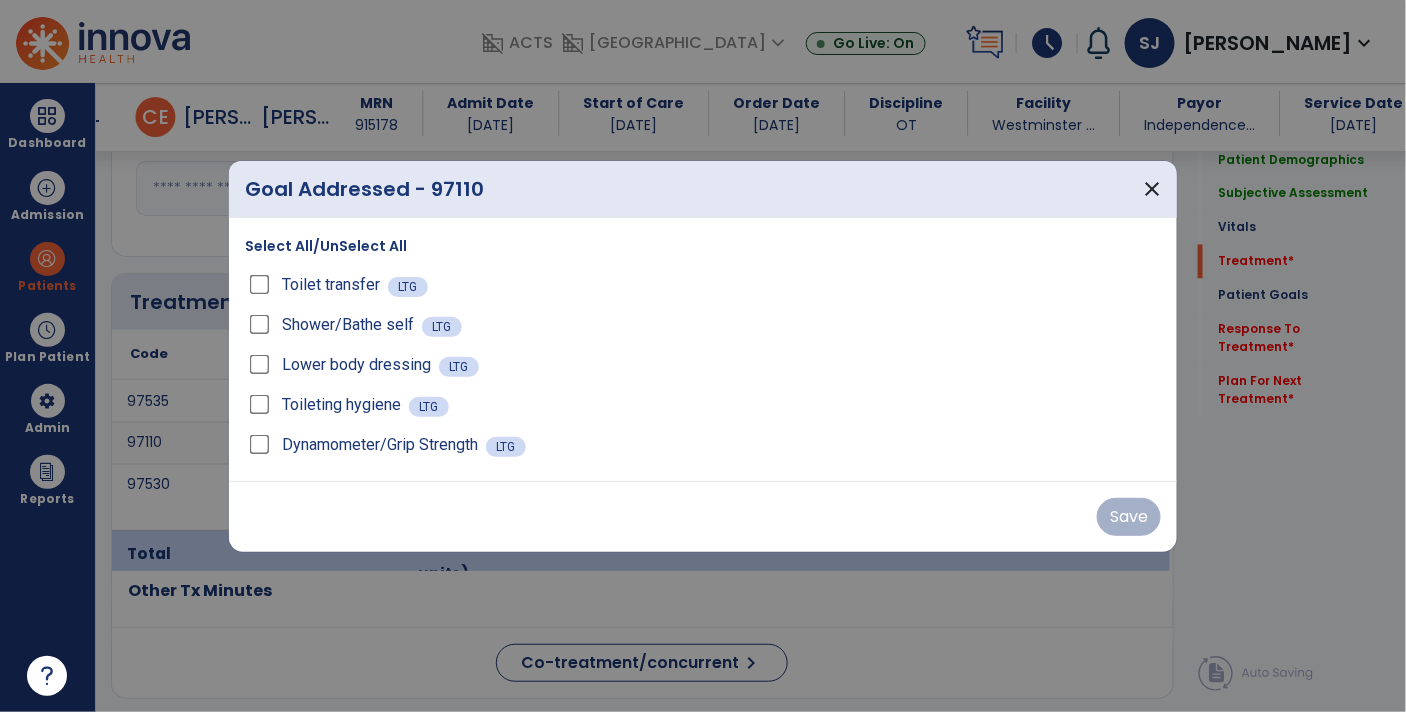scroll, scrollTop: 1090, scrollLeft: 0, axis: vertical 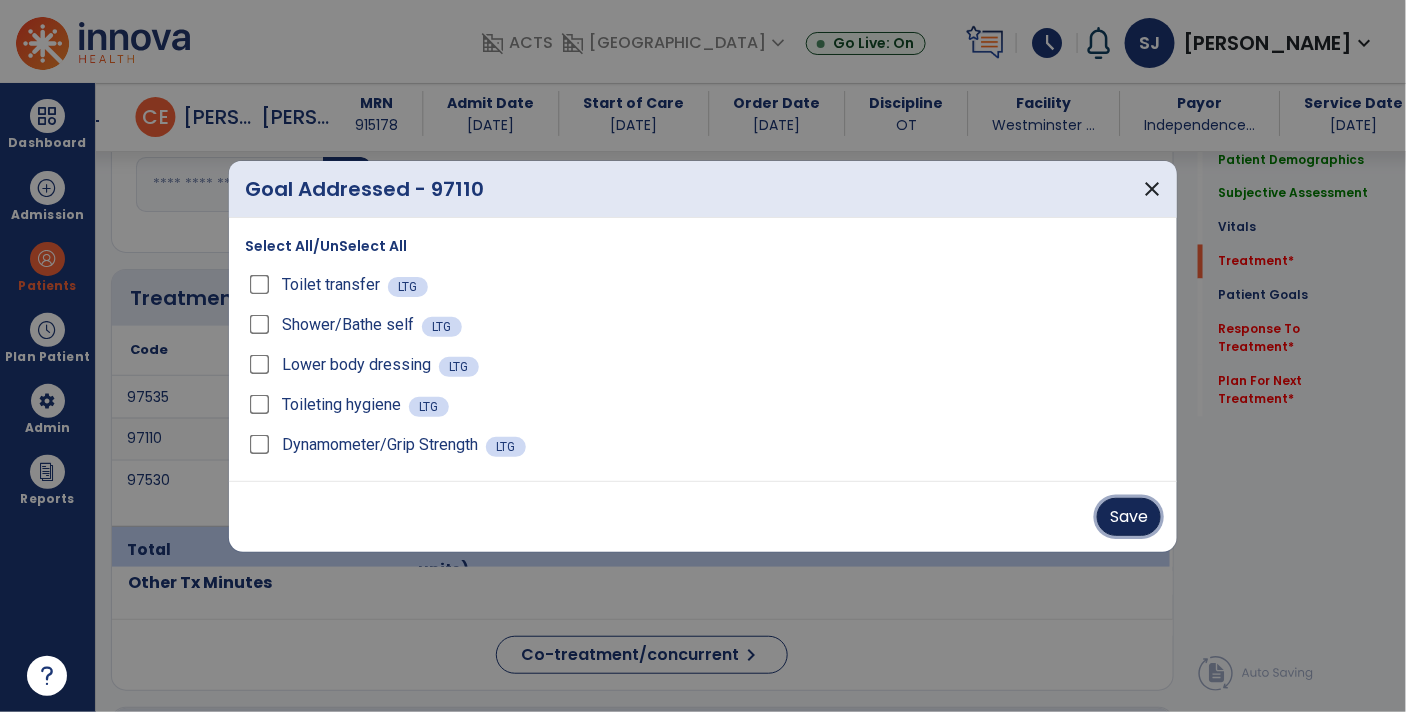 click on "Save" at bounding box center [1129, 517] 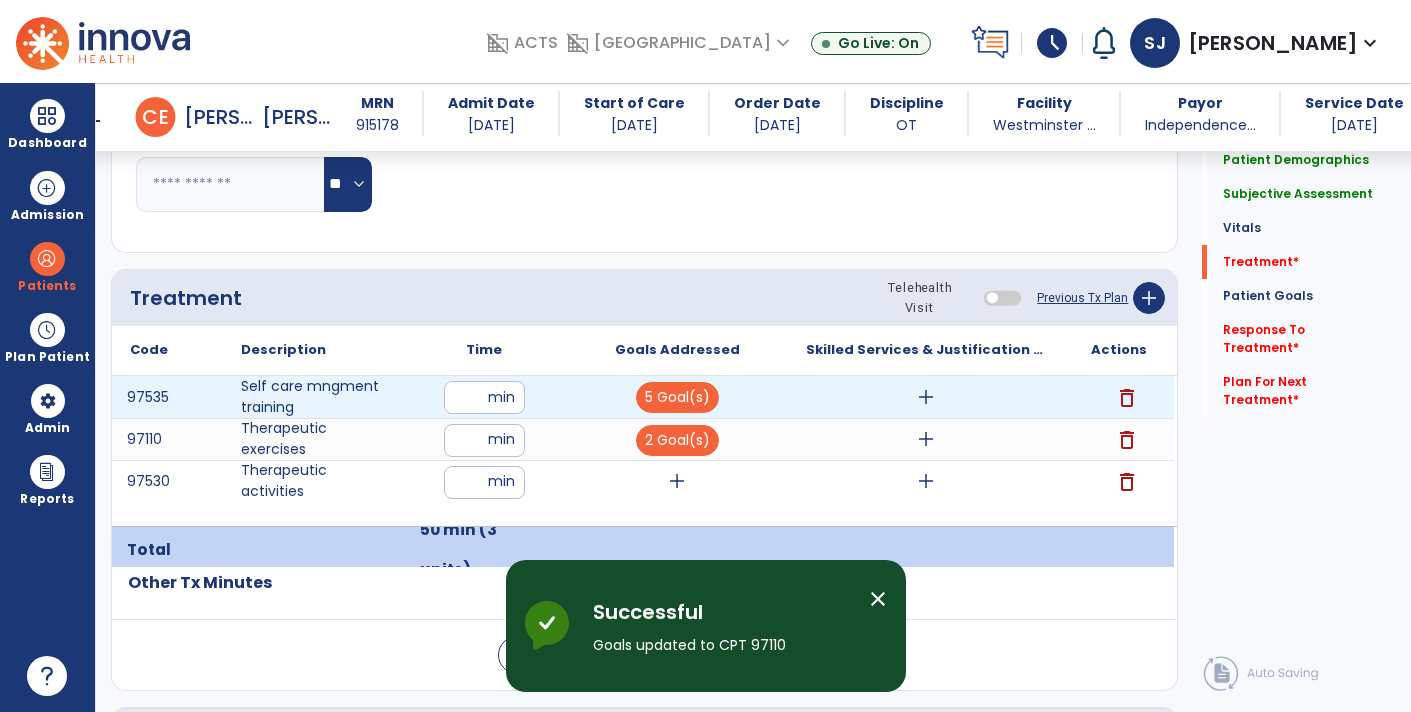 click on "add" at bounding box center (926, 397) 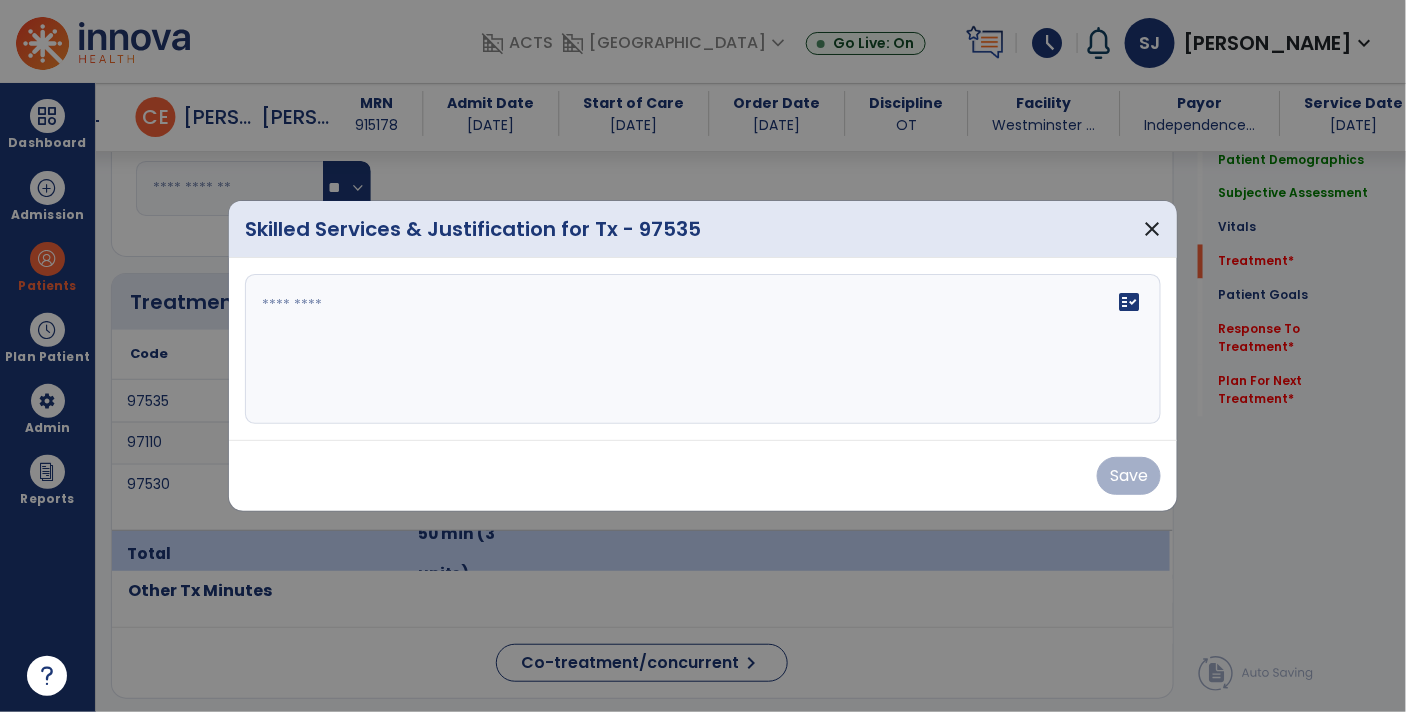 scroll, scrollTop: 1090, scrollLeft: 0, axis: vertical 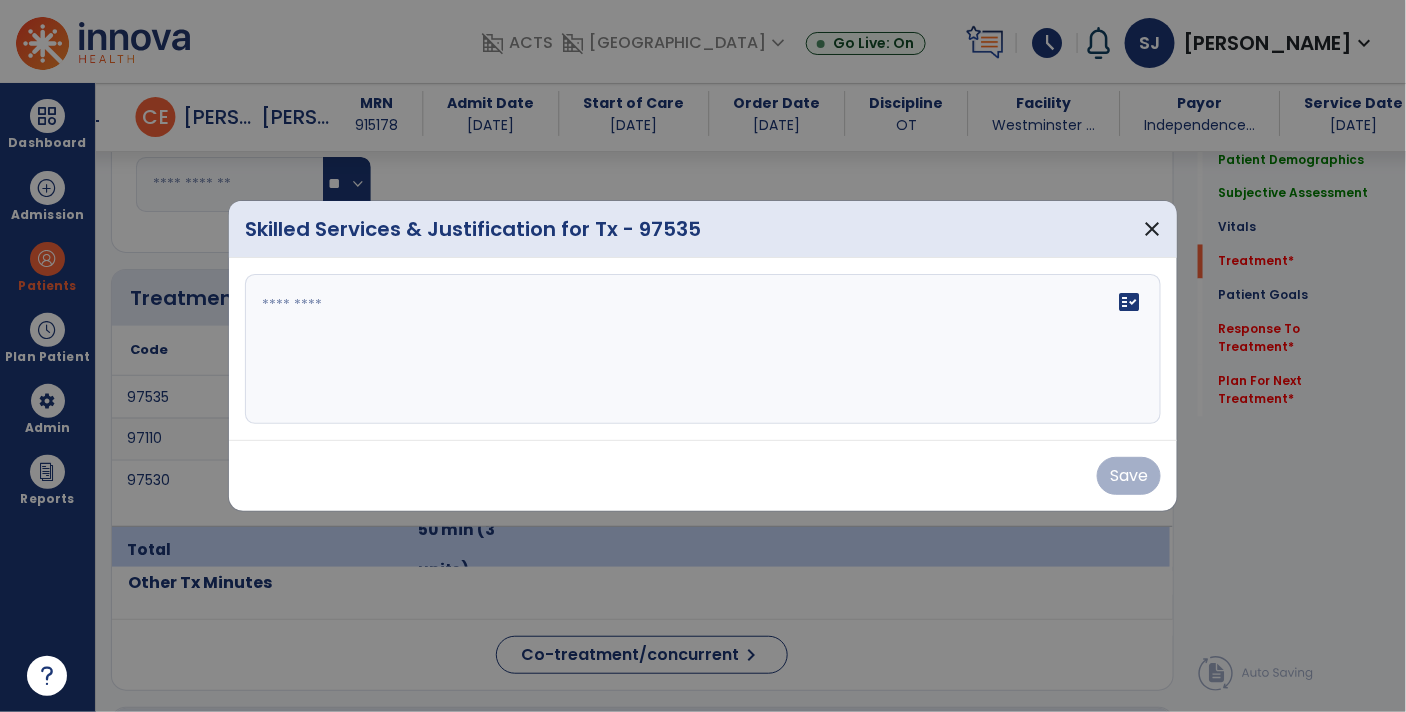 click on "fact_check" at bounding box center (703, 349) 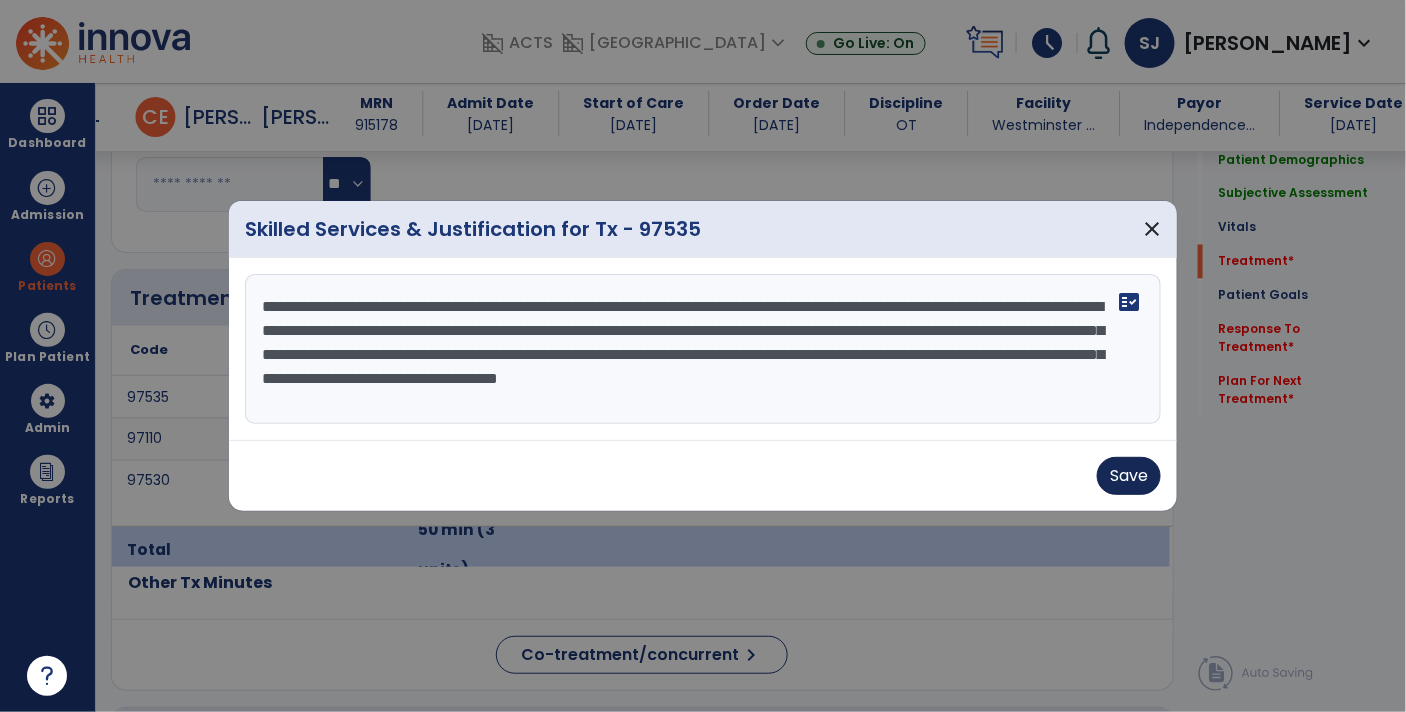 type on "**********" 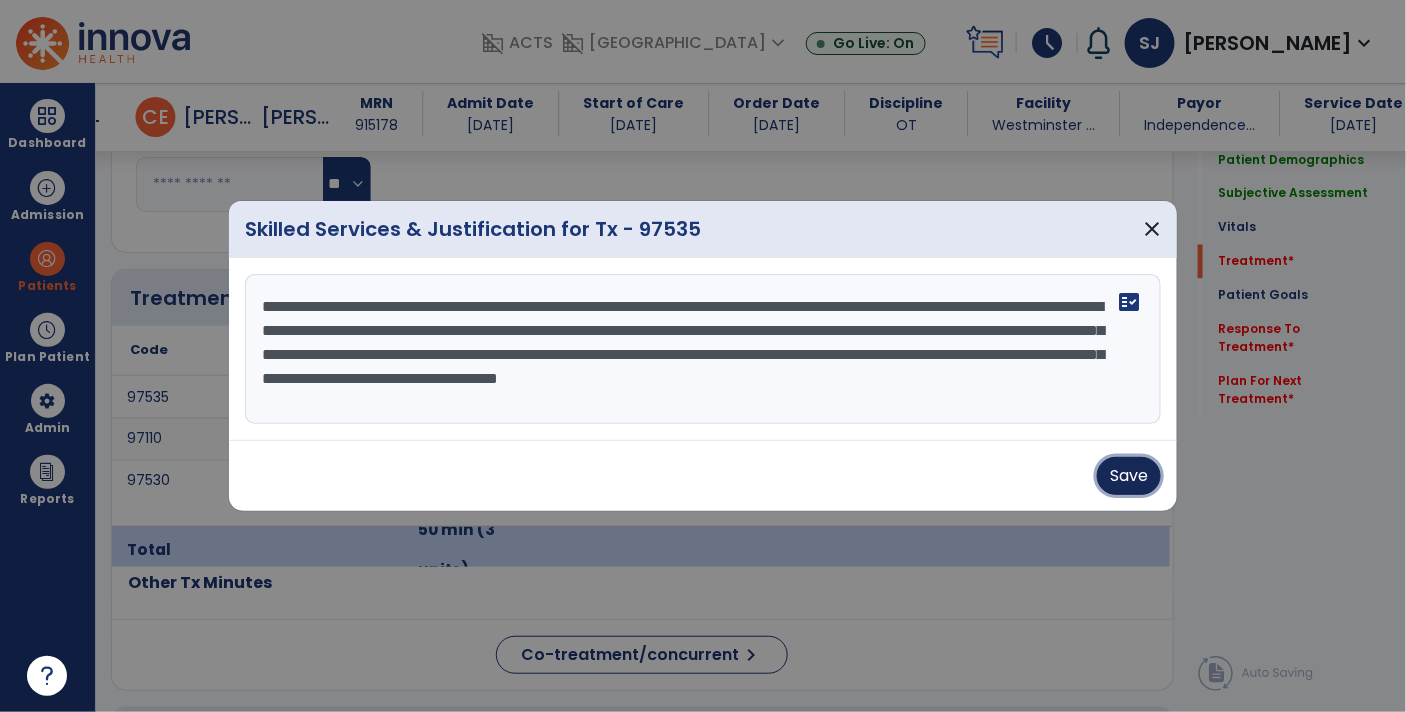 click on "Save" at bounding box center [1129, 476] 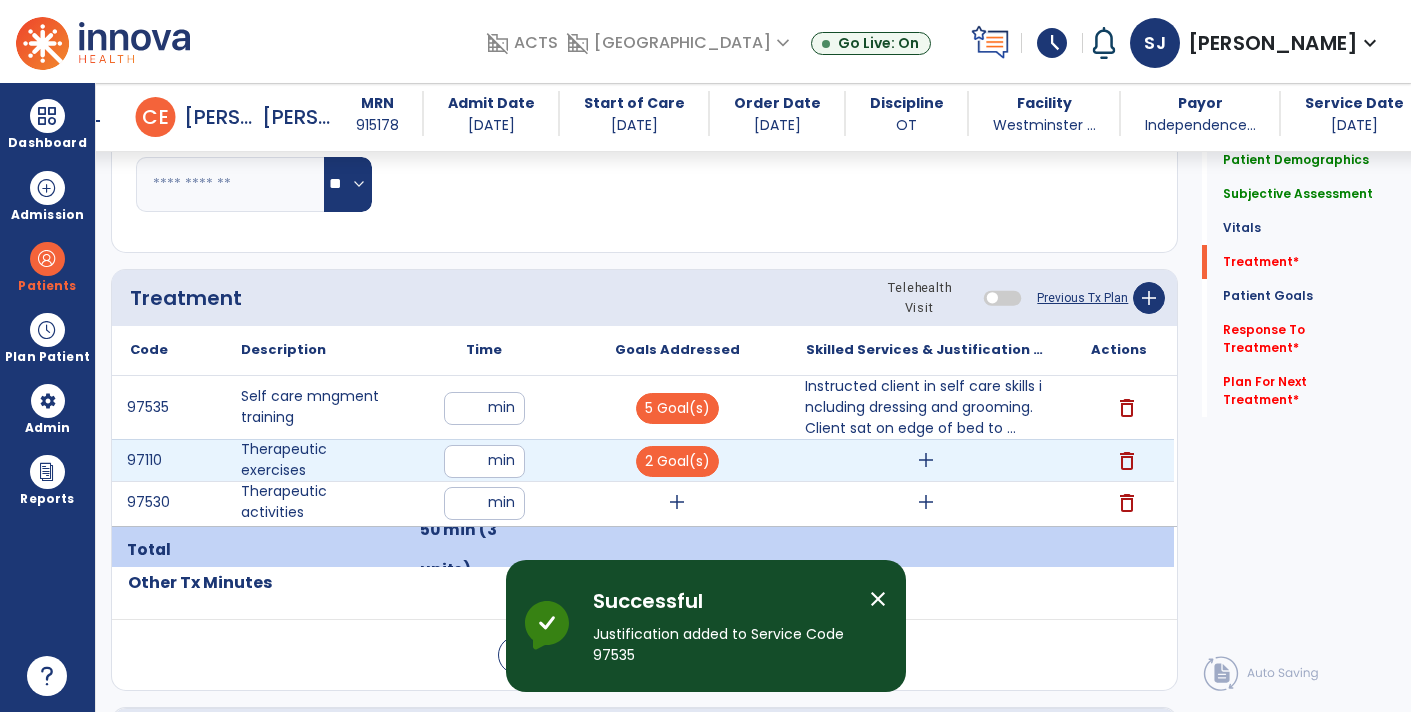 click on "add" at bounding box center [926, 460] 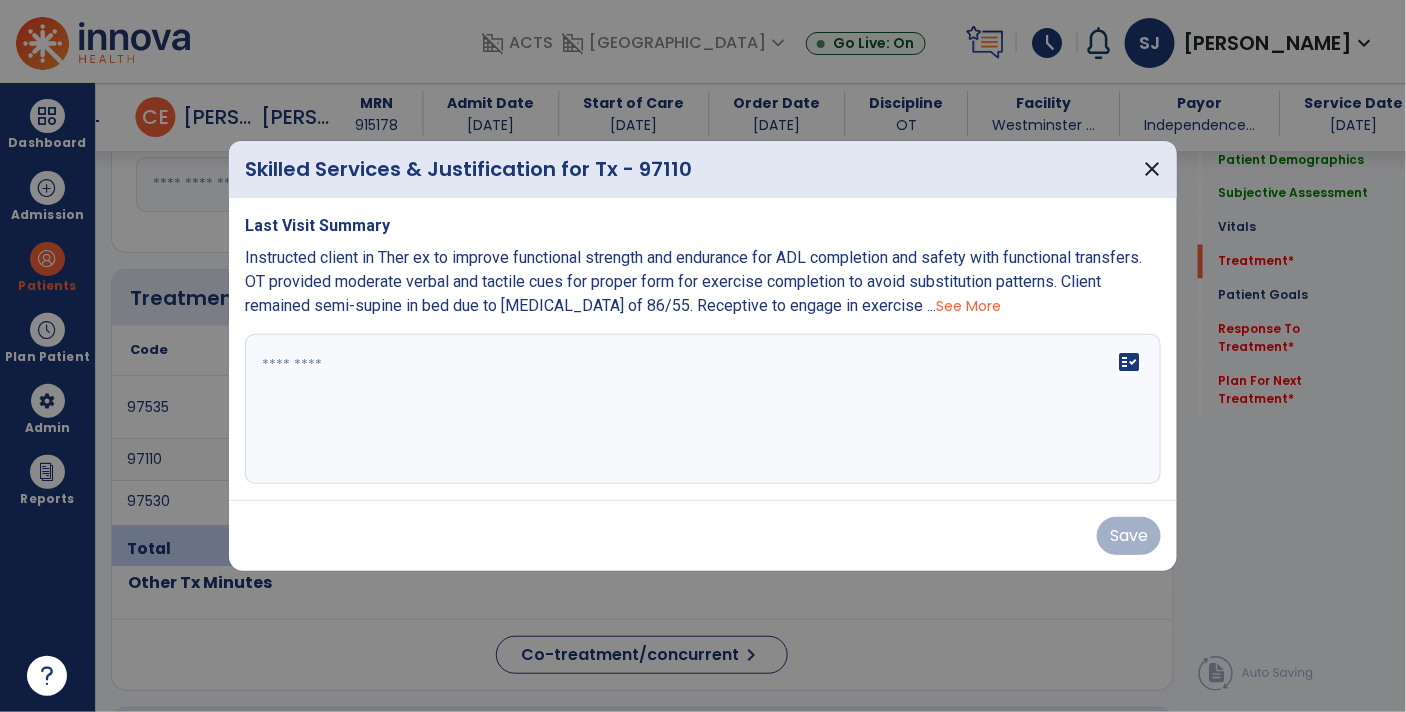 scroll, scrollTop: 1090, scrollLeft: 0, axis: vertical 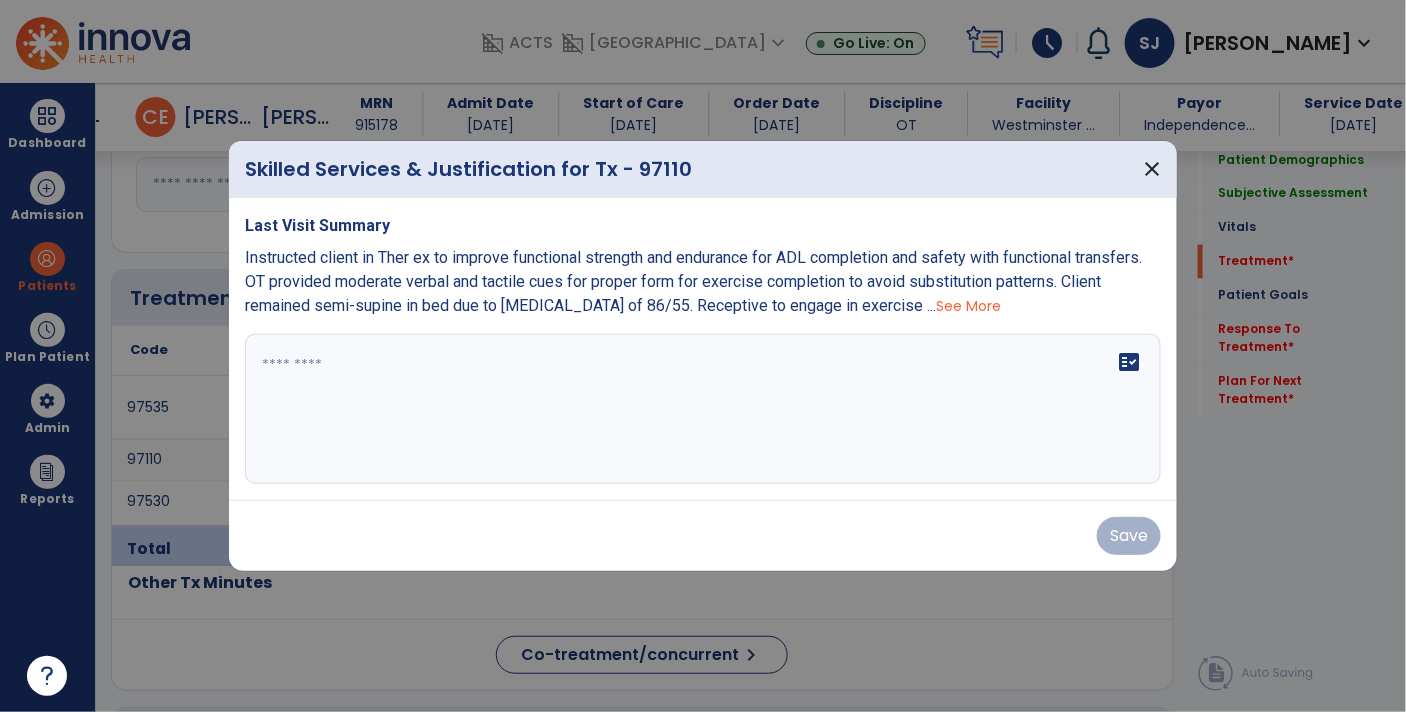 click on "See More" at bounding box center (968, 306) 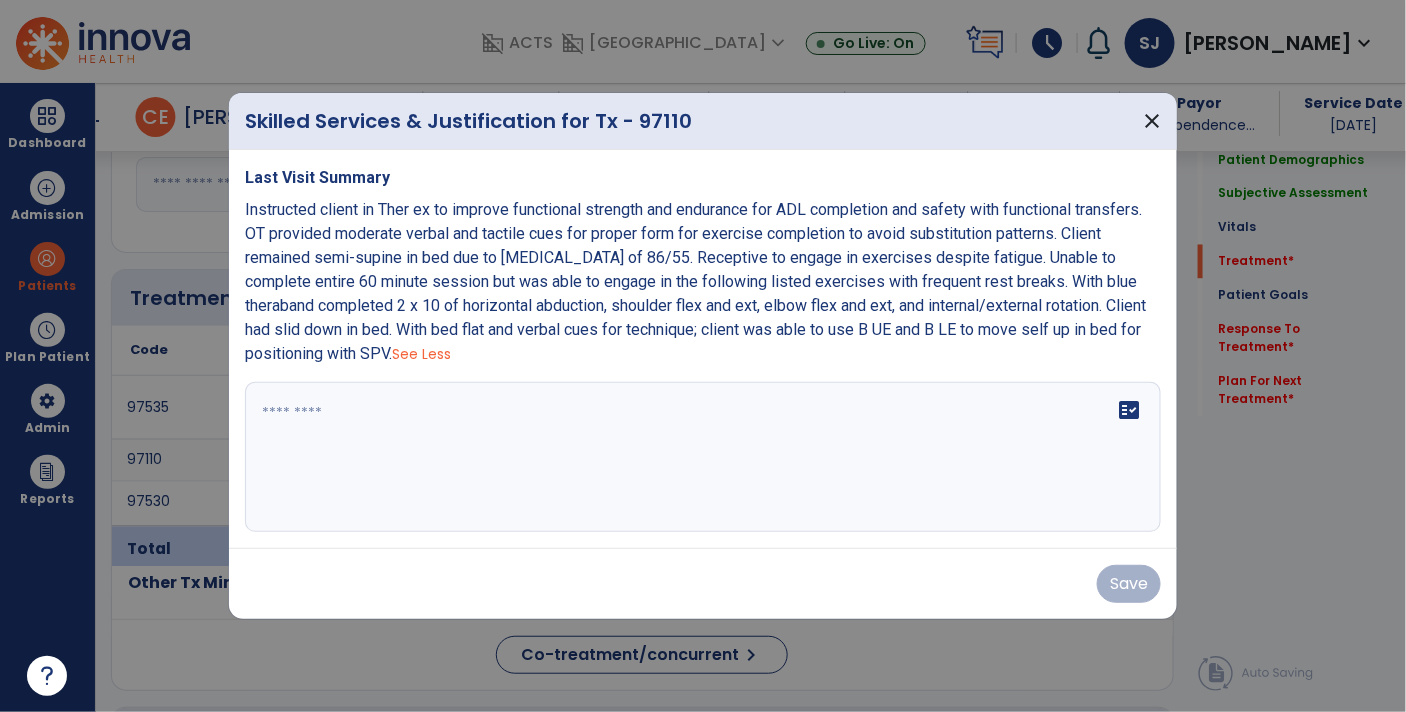 click on "fact_check" at bounding box center (703, 457) 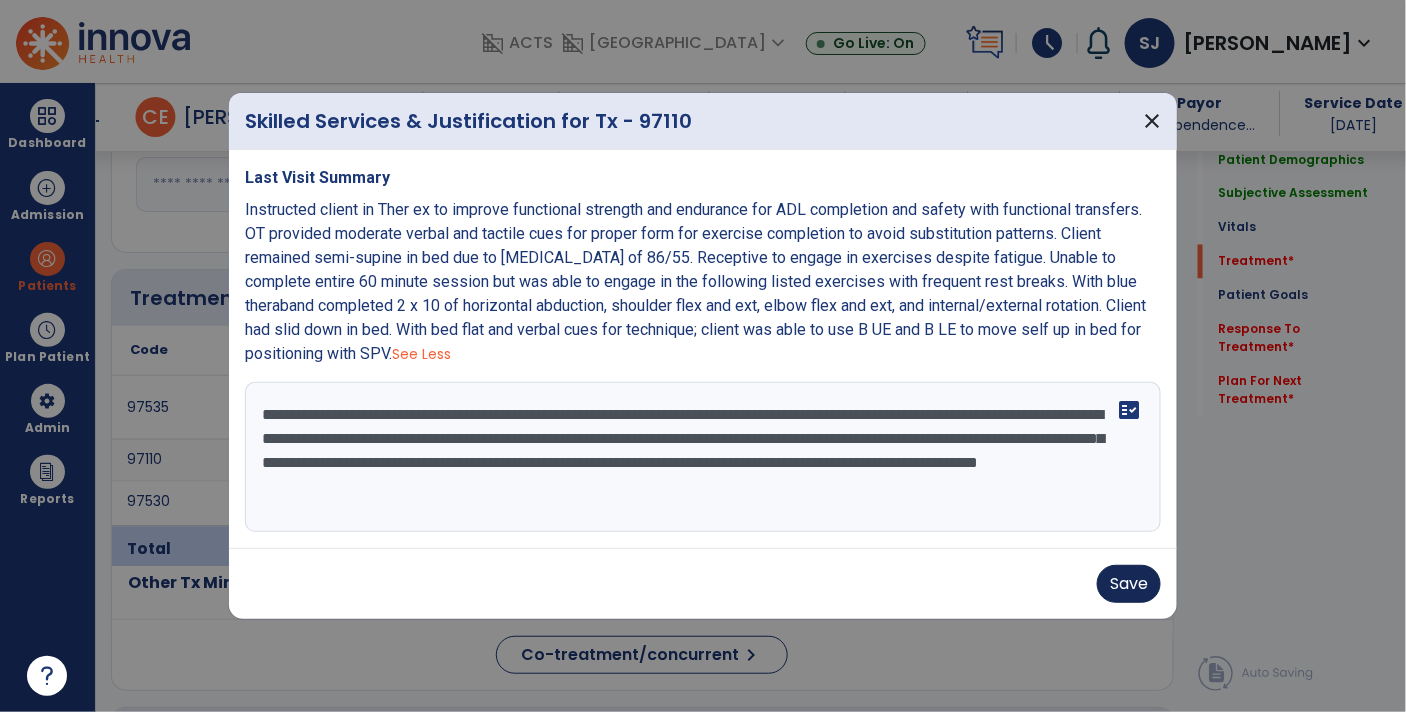 type on "**********" 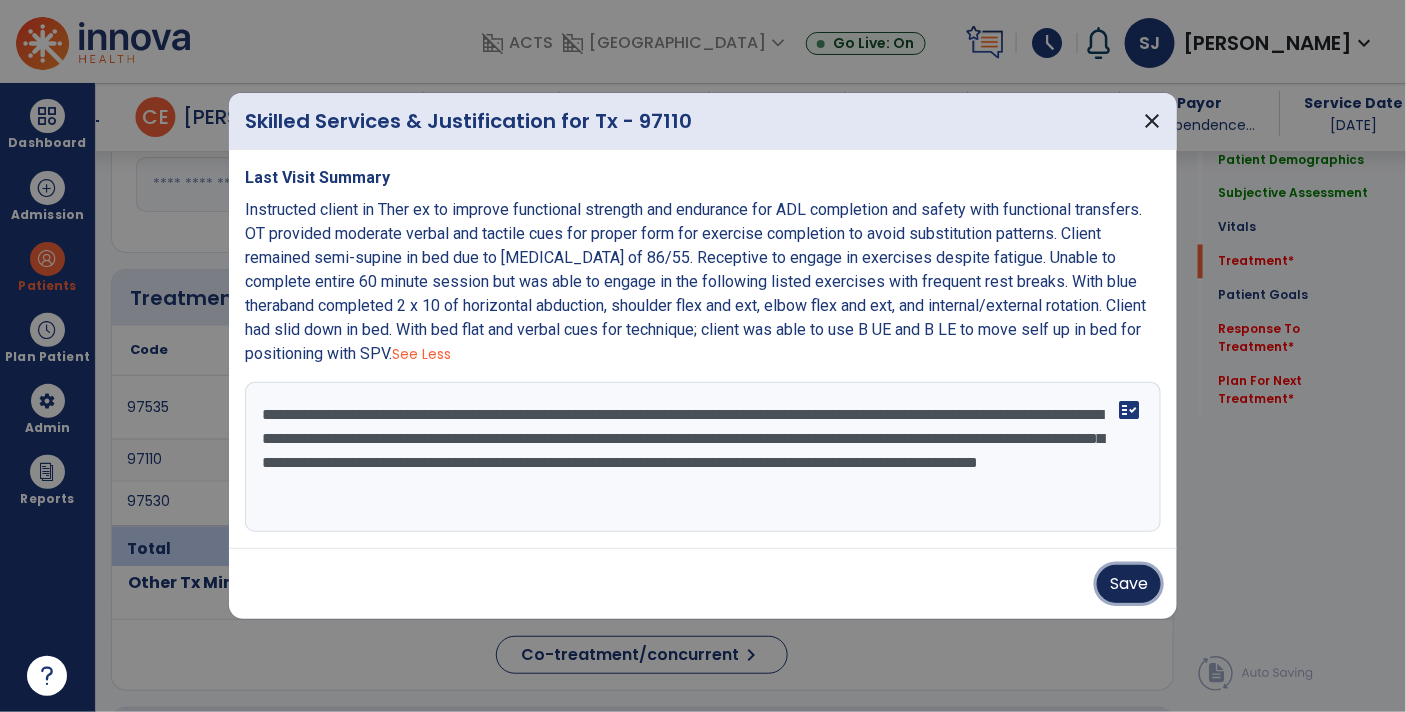 click on "Save" at bounding box center (1129, 584) 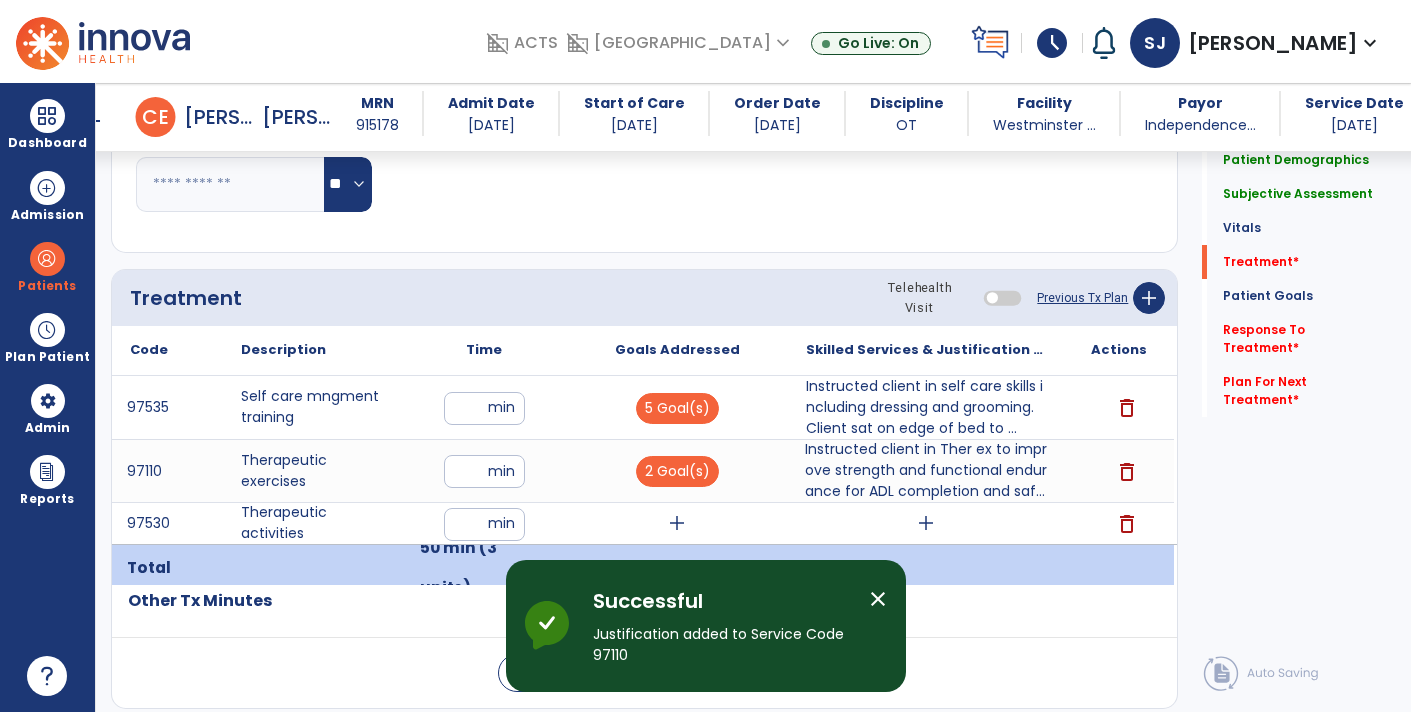 click on "close" at bounding box center (878, 599) 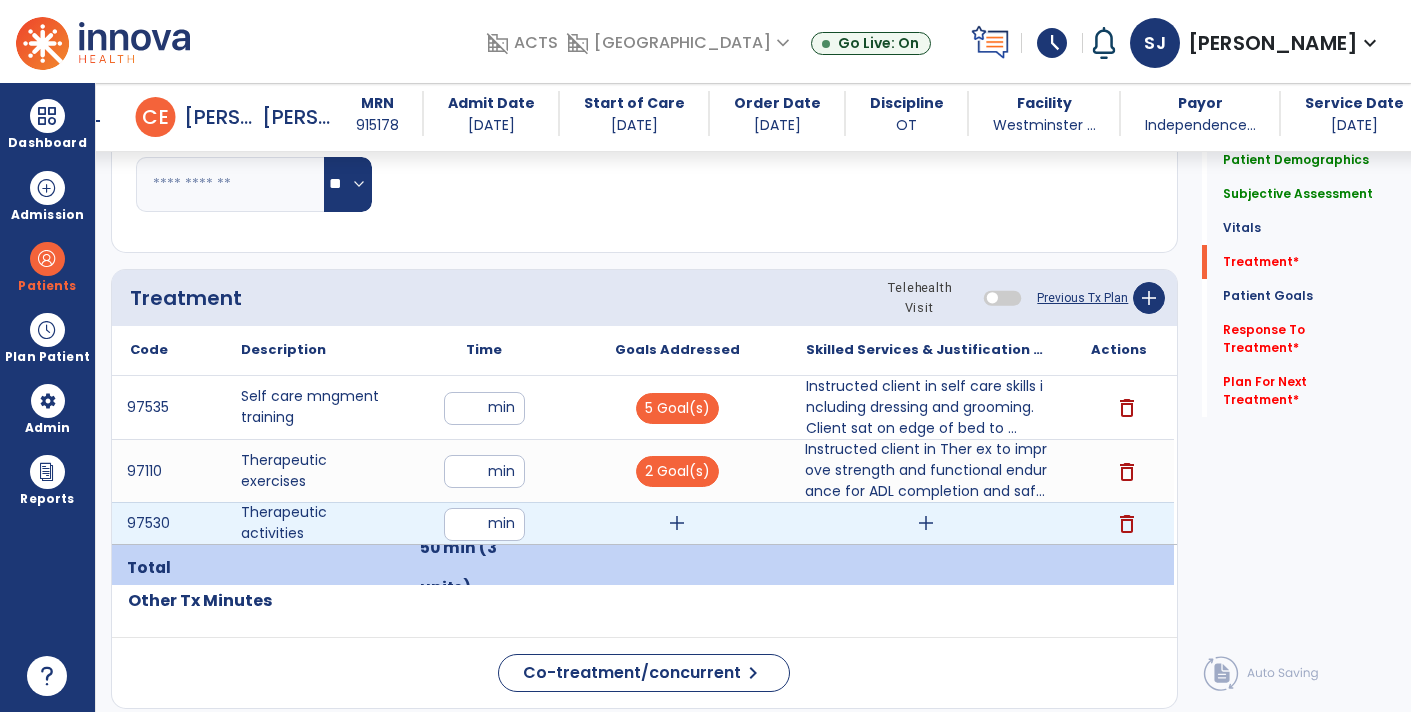 click on "add" at bounding box center [677, 523] 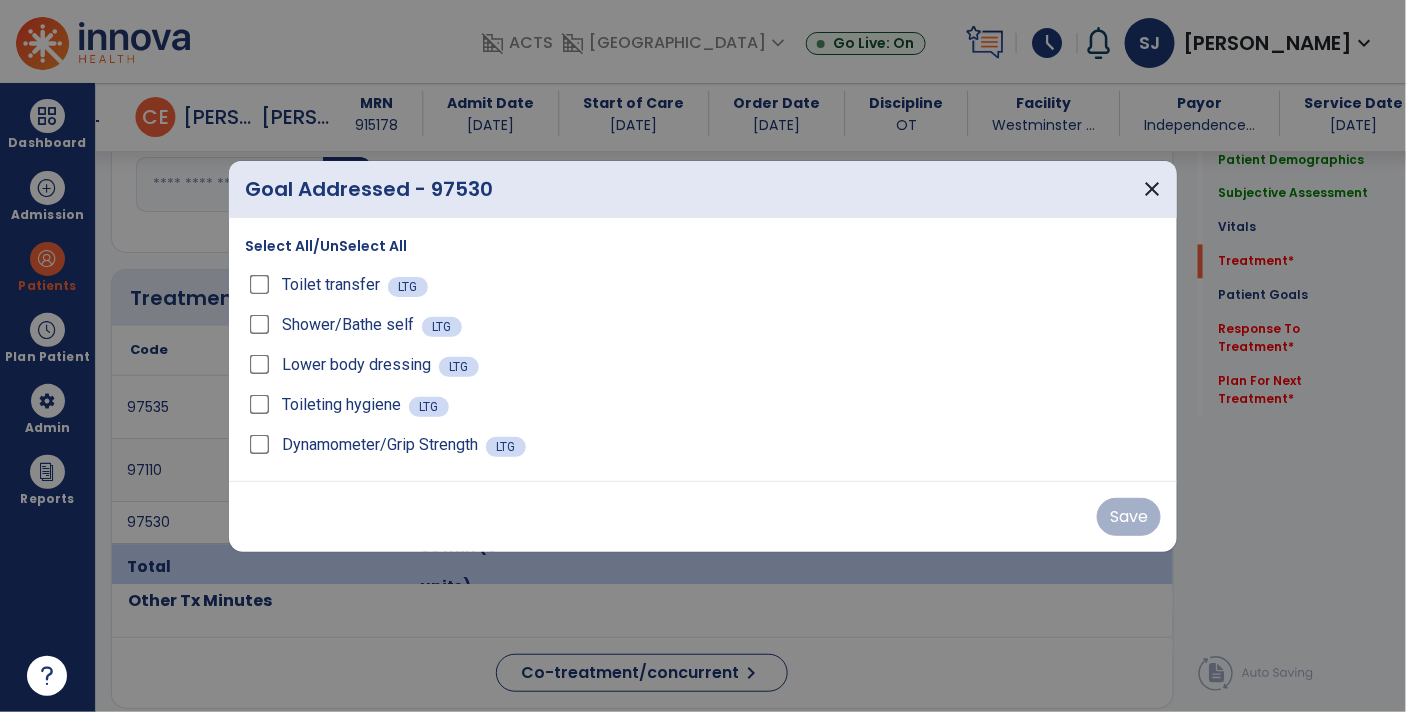 scroll, scrollTop: 1090, scrollLeft: 0, axis: vertical 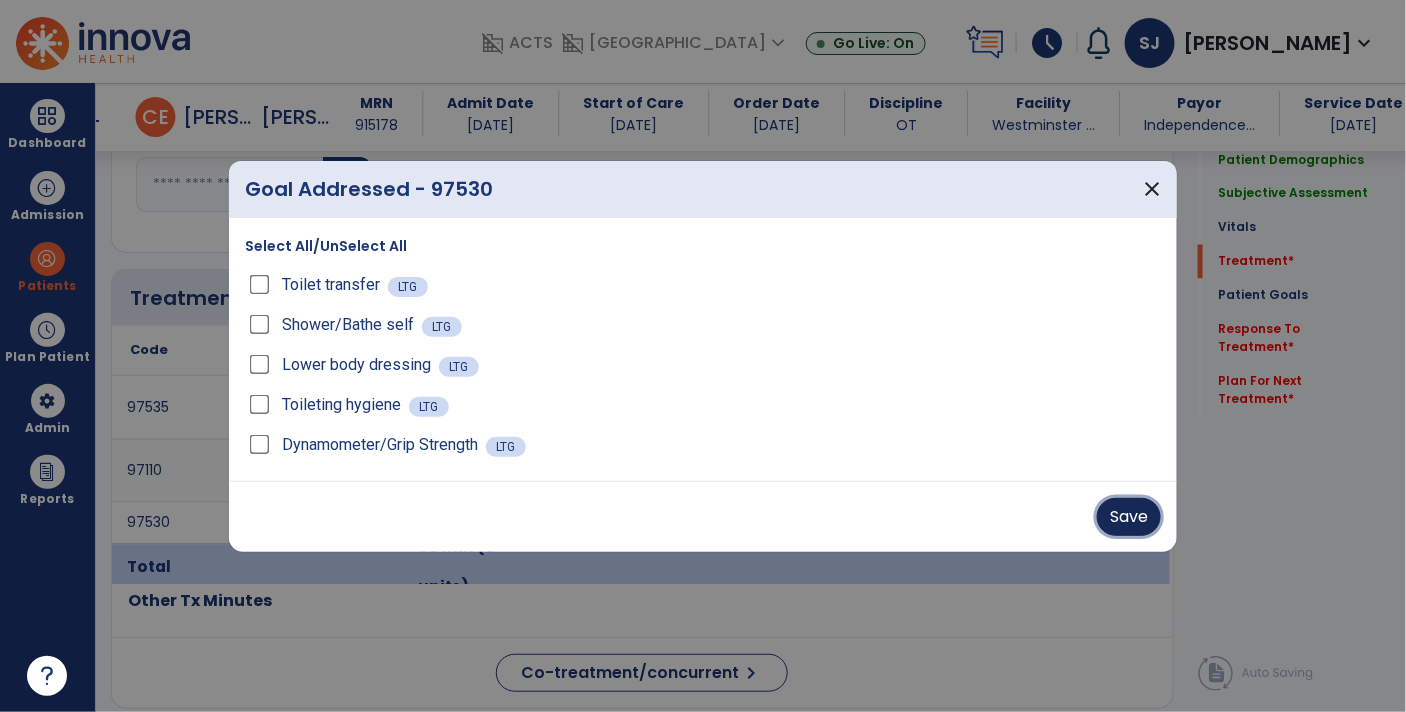 click on "Save" at bounding box center [1129, 517] 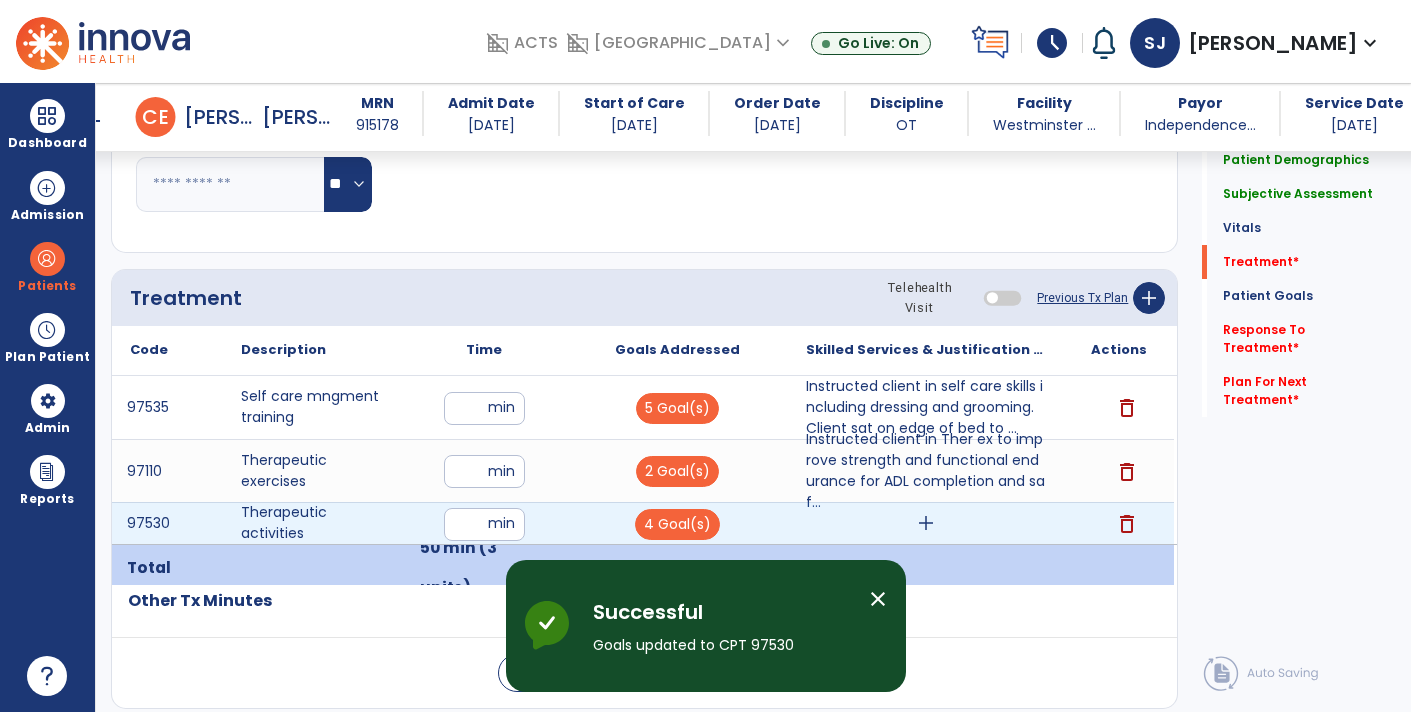 click on "add" at bounding box center [926, 523] 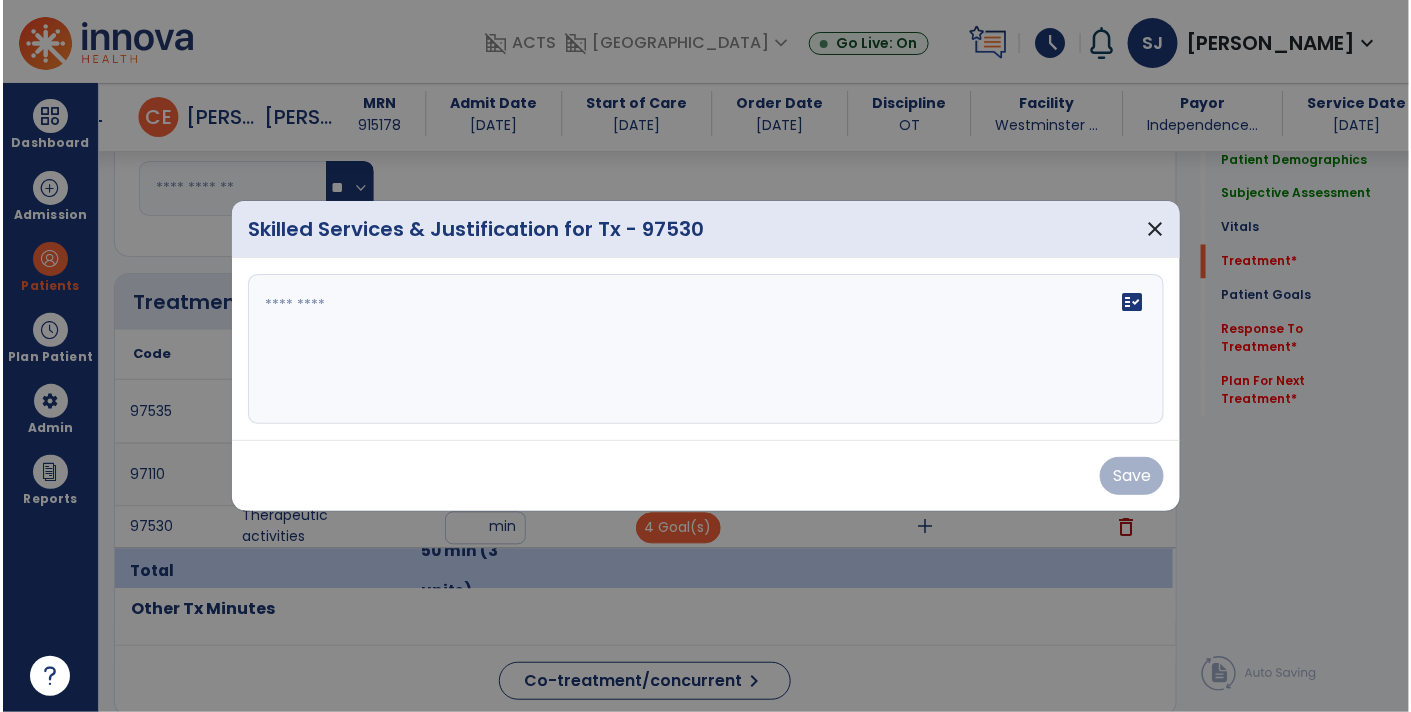 scroll, scrollTop: 1090, scrollLeft: 0, axis: vertical 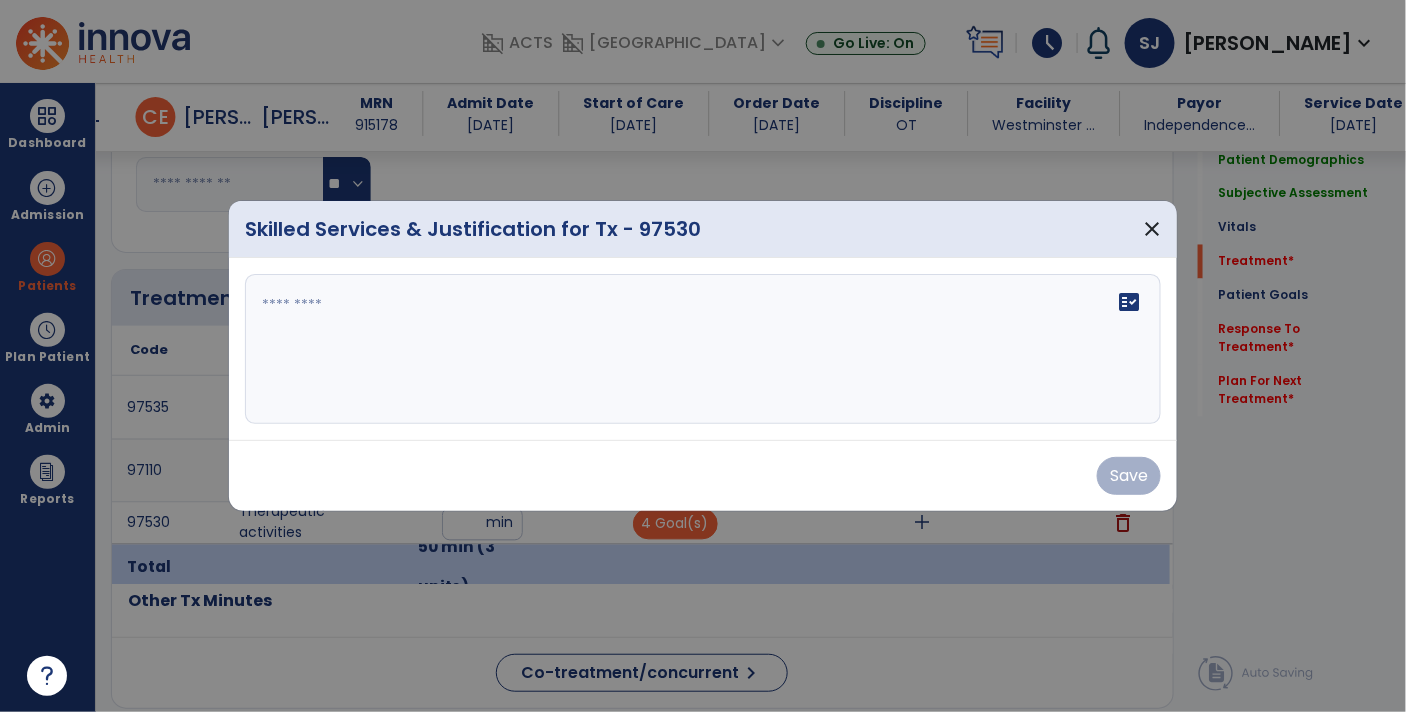 click on "fact_check" at bounding box center [703, 349] 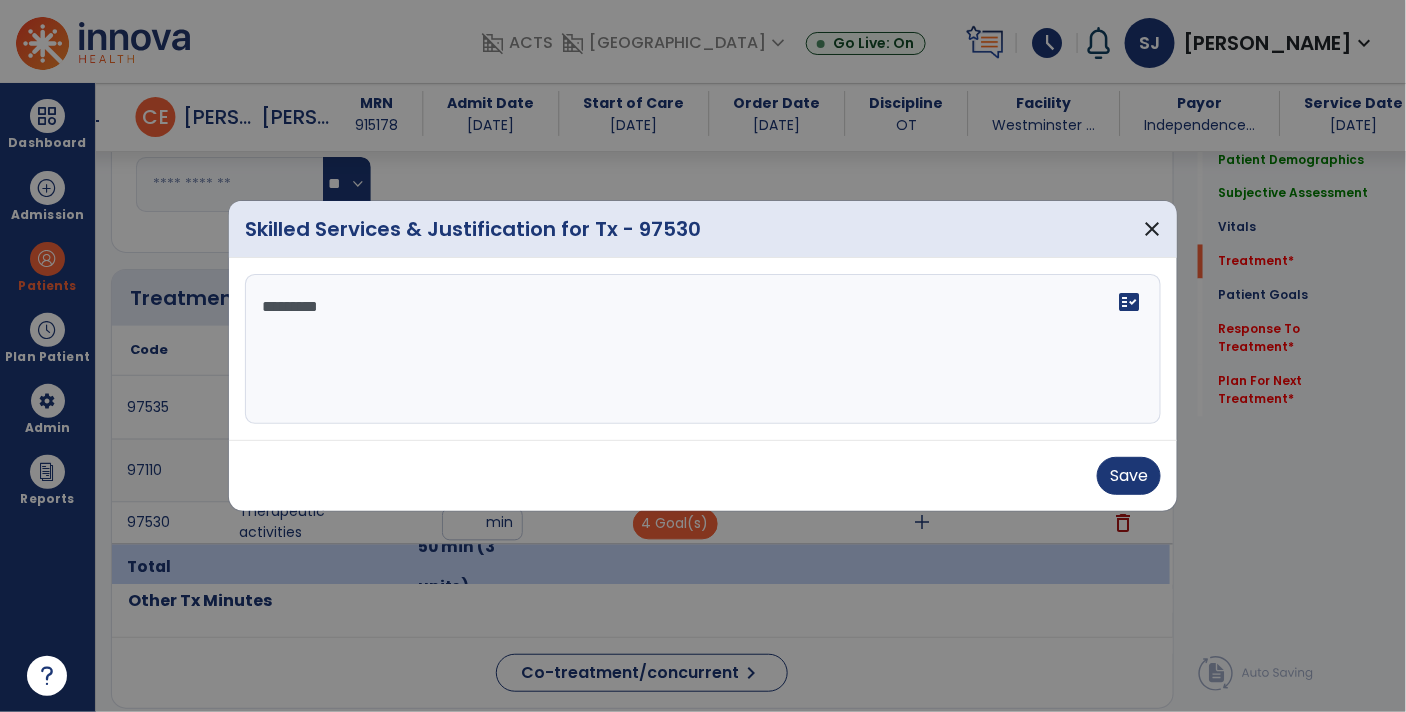 type on "**********" 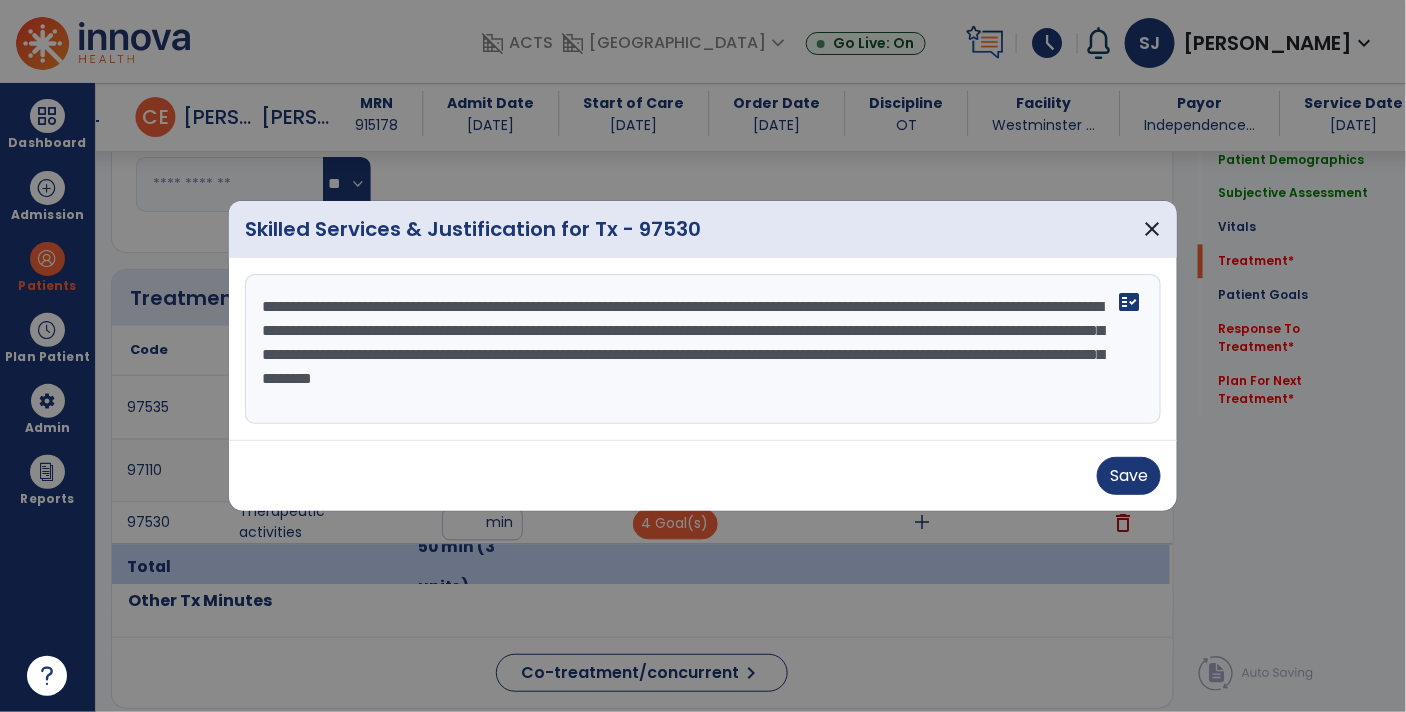 click on "**********" at bounding box center [703, 349] 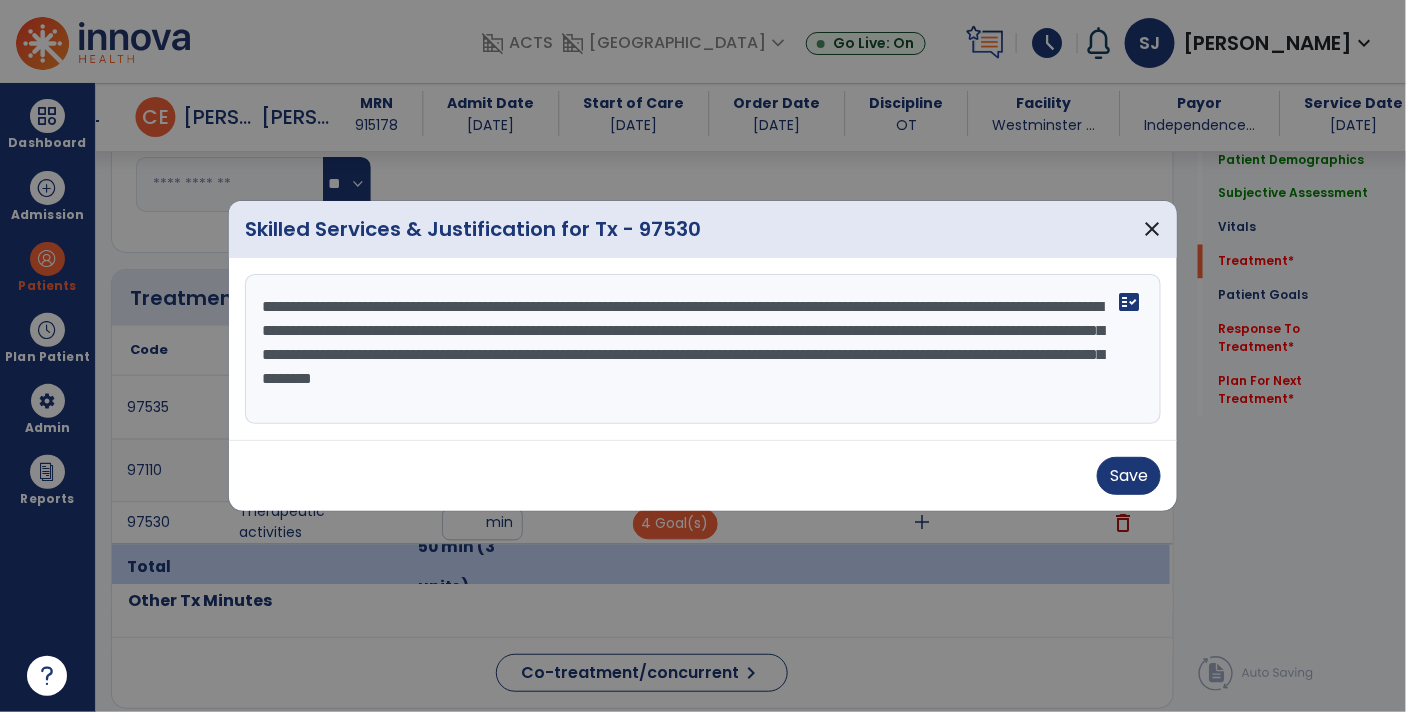 click on "**********" at bounding box center [703, 349] 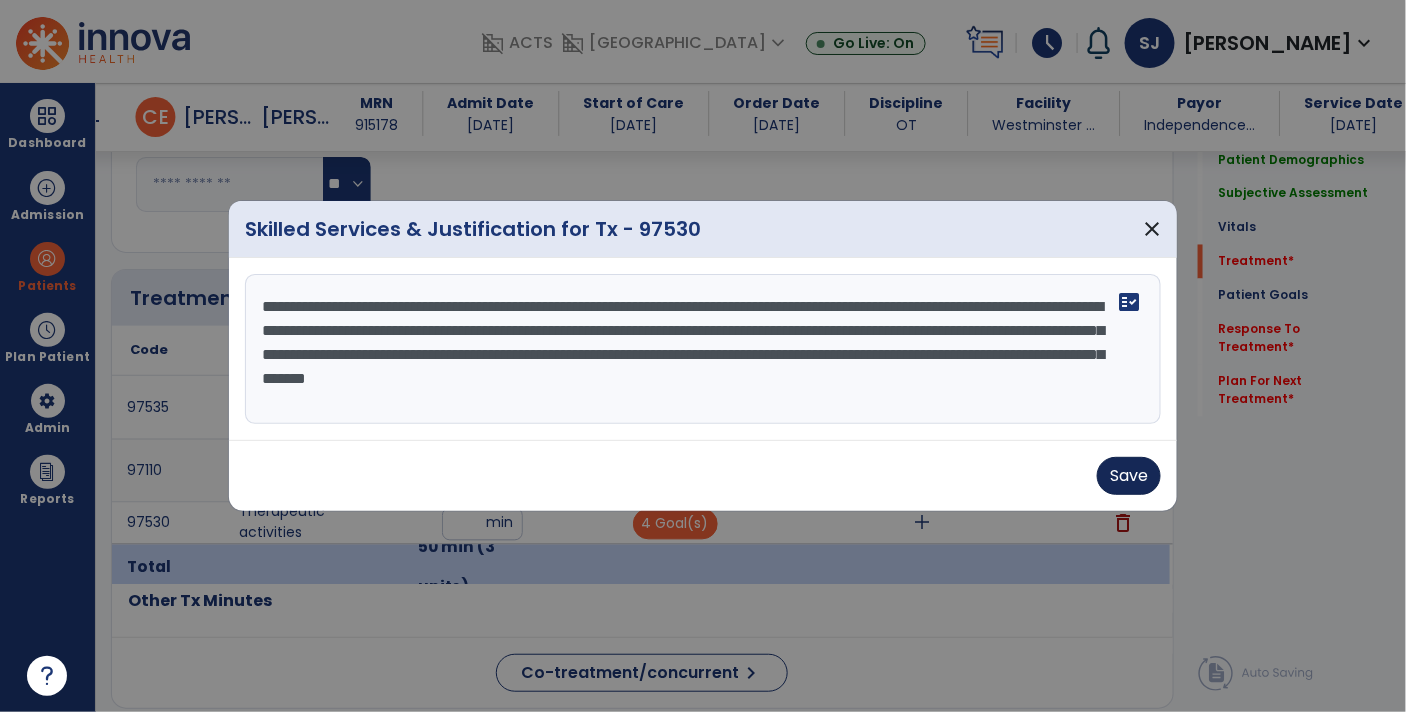 type on "**********" 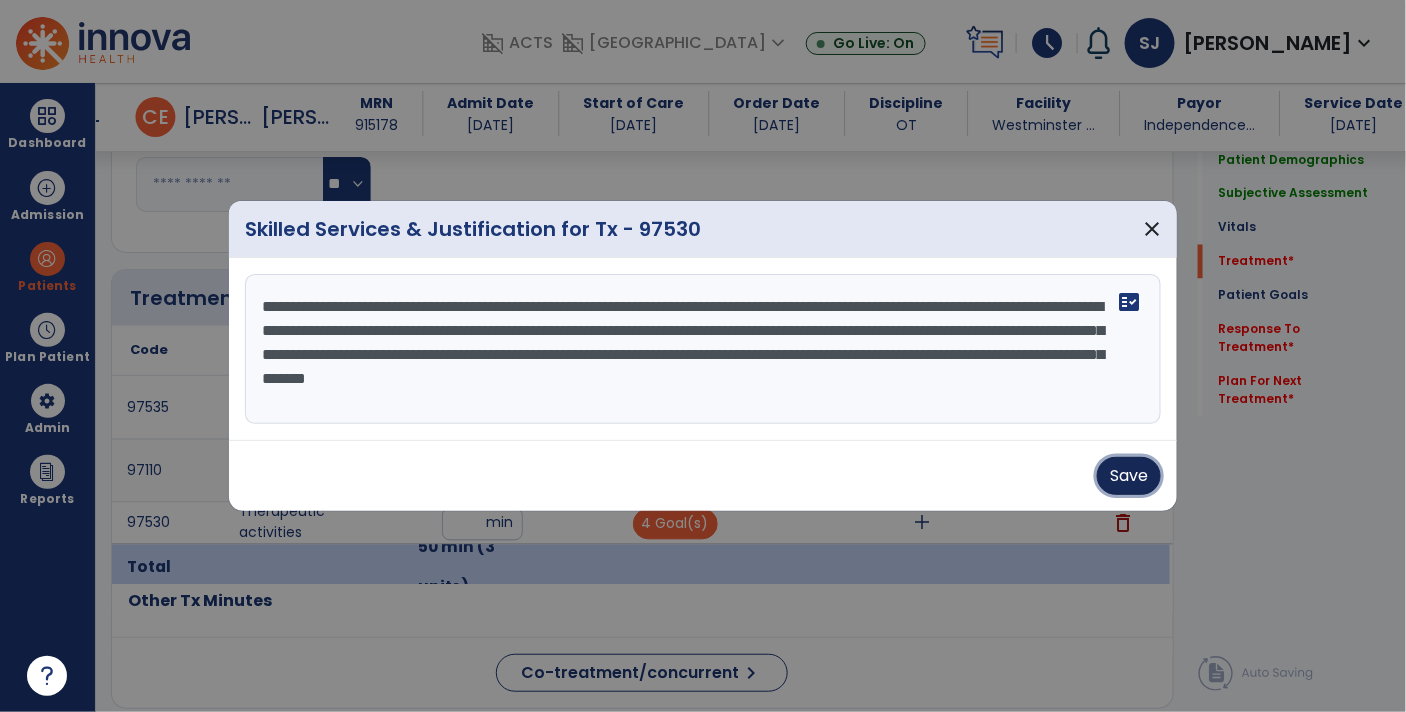 click on "Save" at bounding box center (1129, 476) 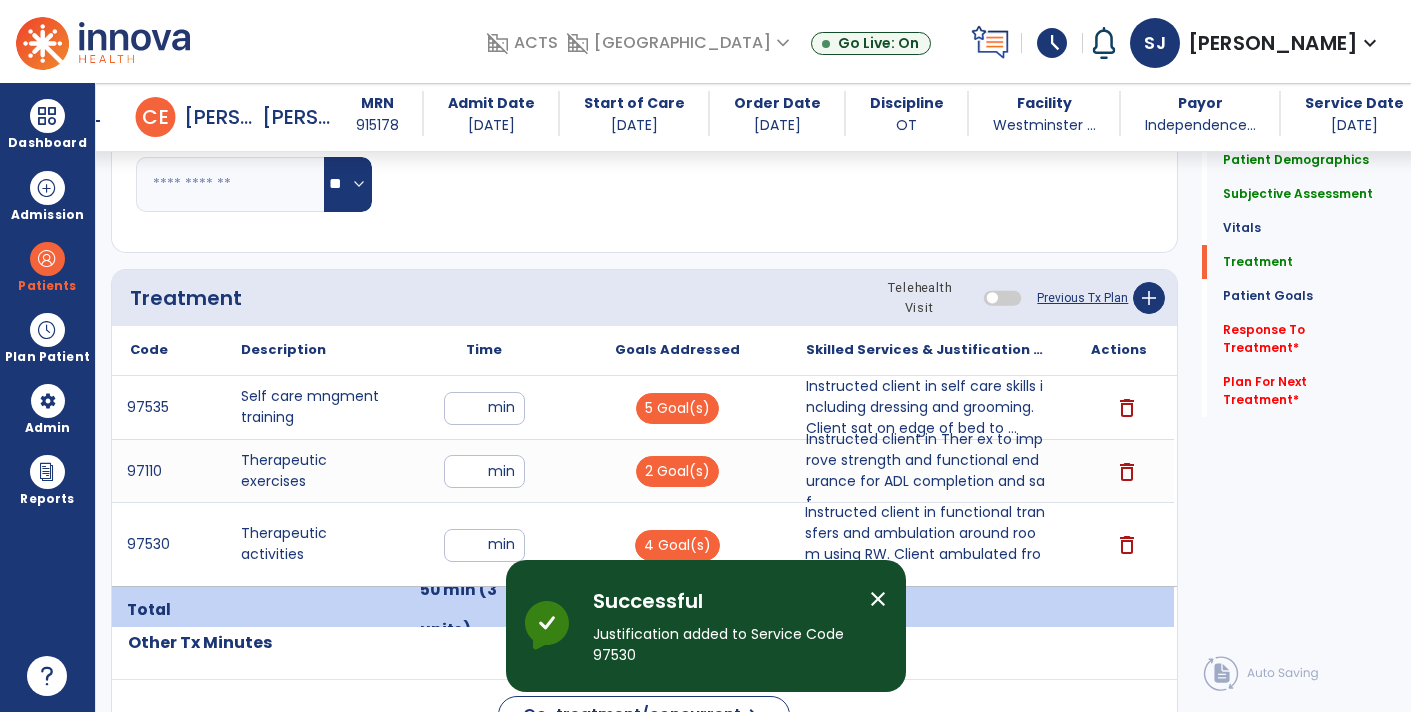 click on "close" at bounding box center (878, 599) 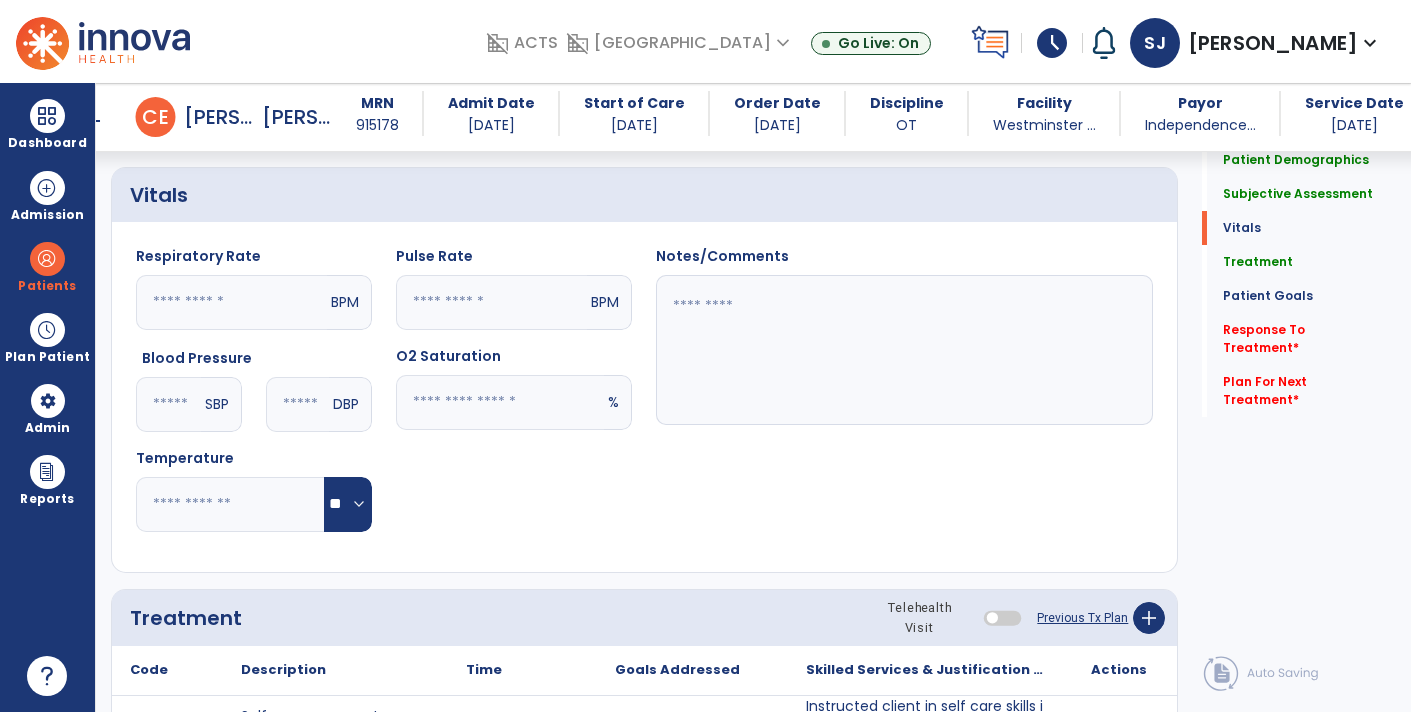 scroll, scrollTop: 756, scrollLeft: 0, axis: vertical 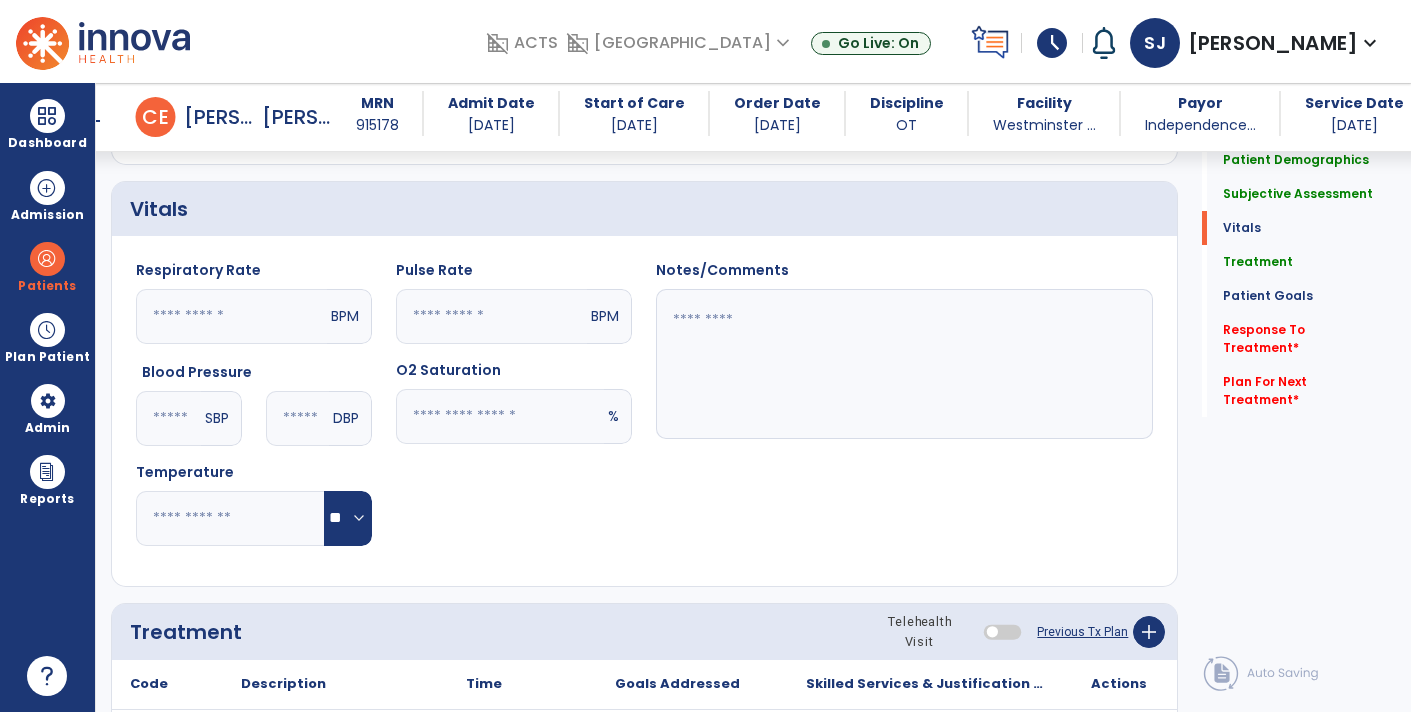 click 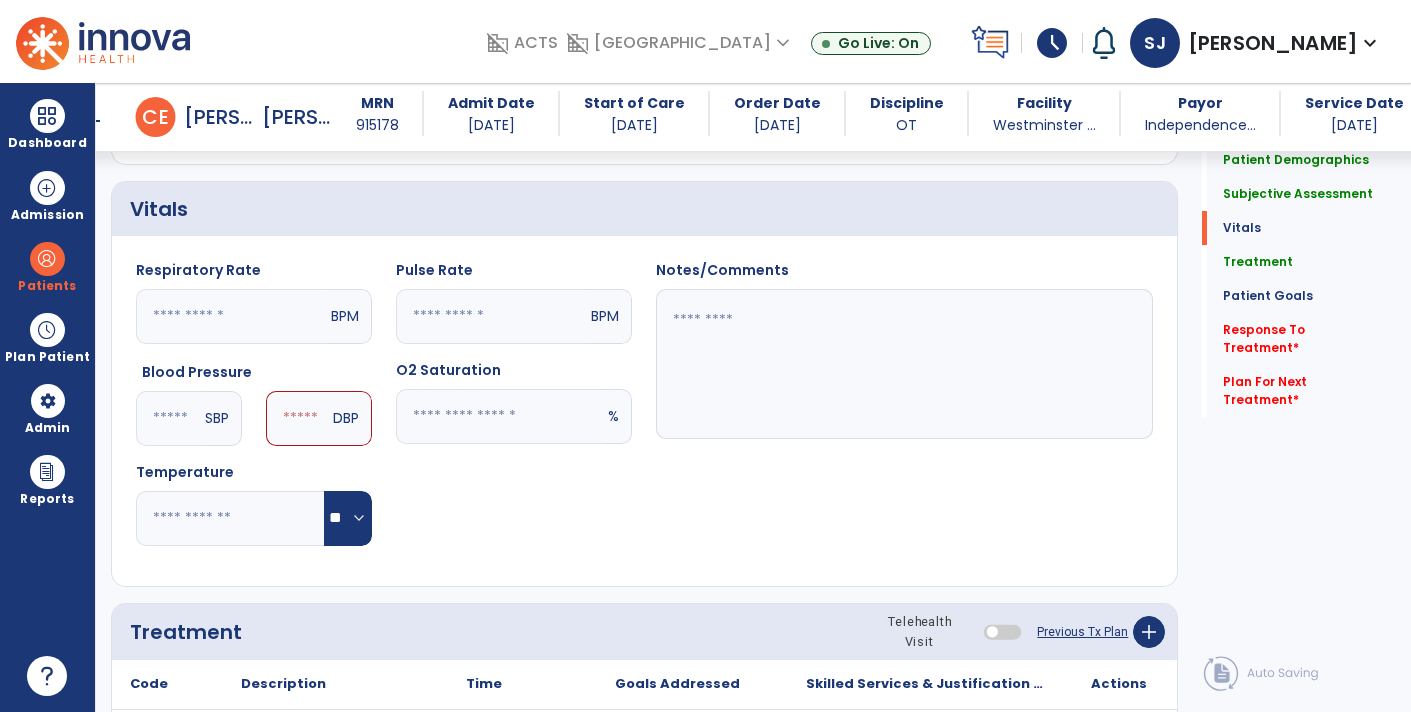type on "***" 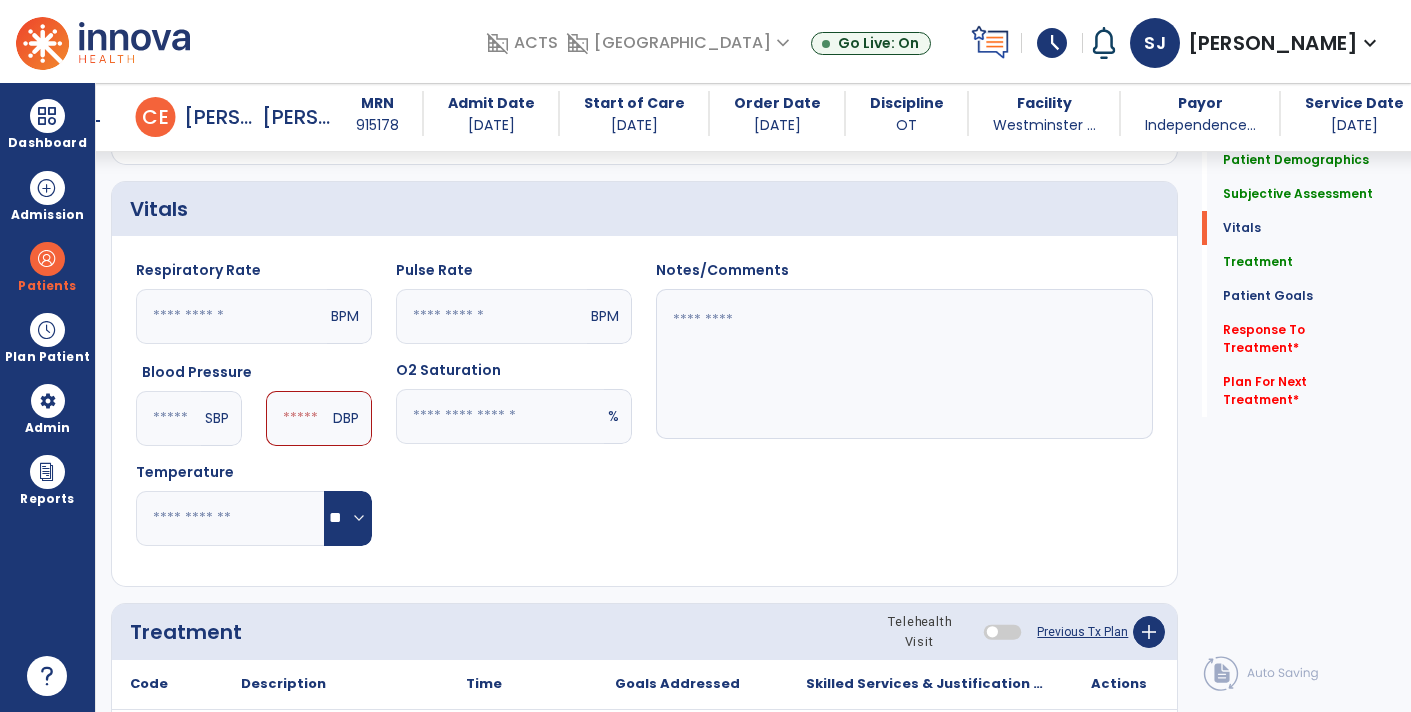 click 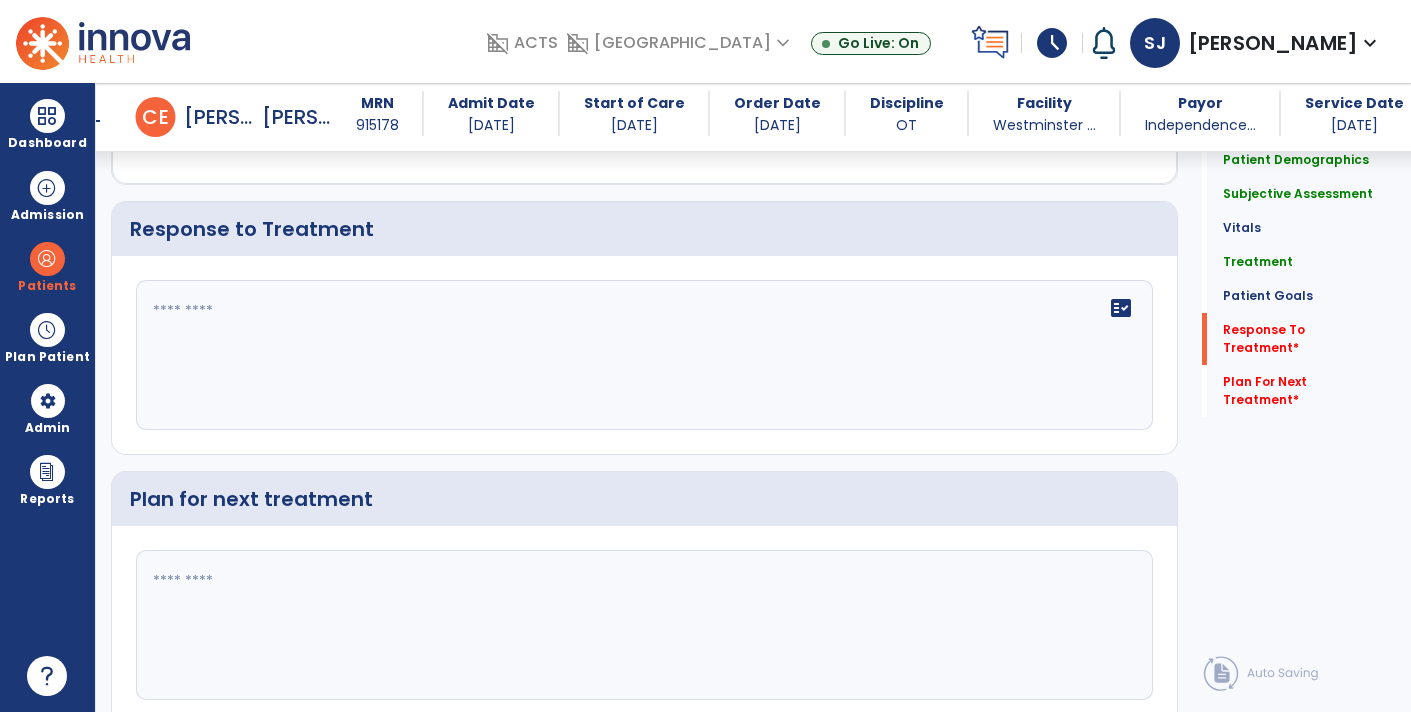 scroll, scrollTop: 2758, scrollLeft: 0, axis: vertical 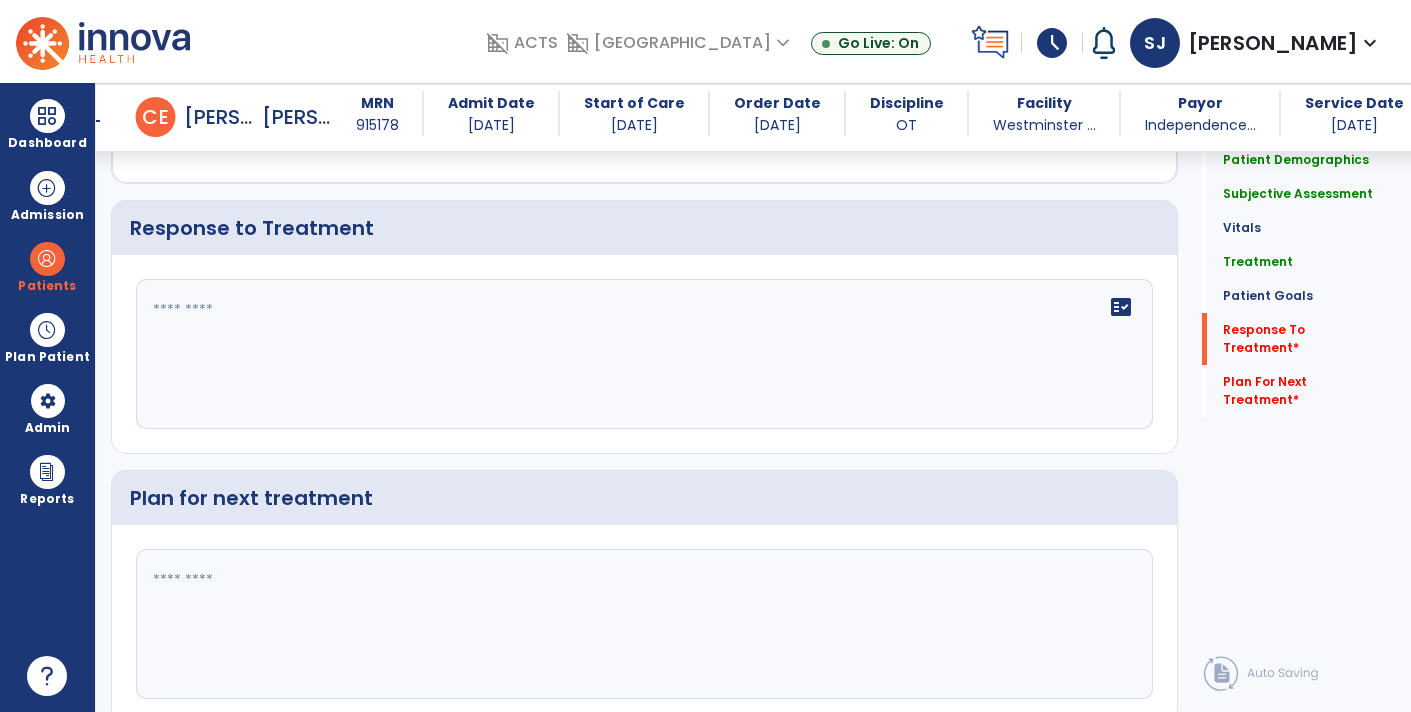 type on "**" 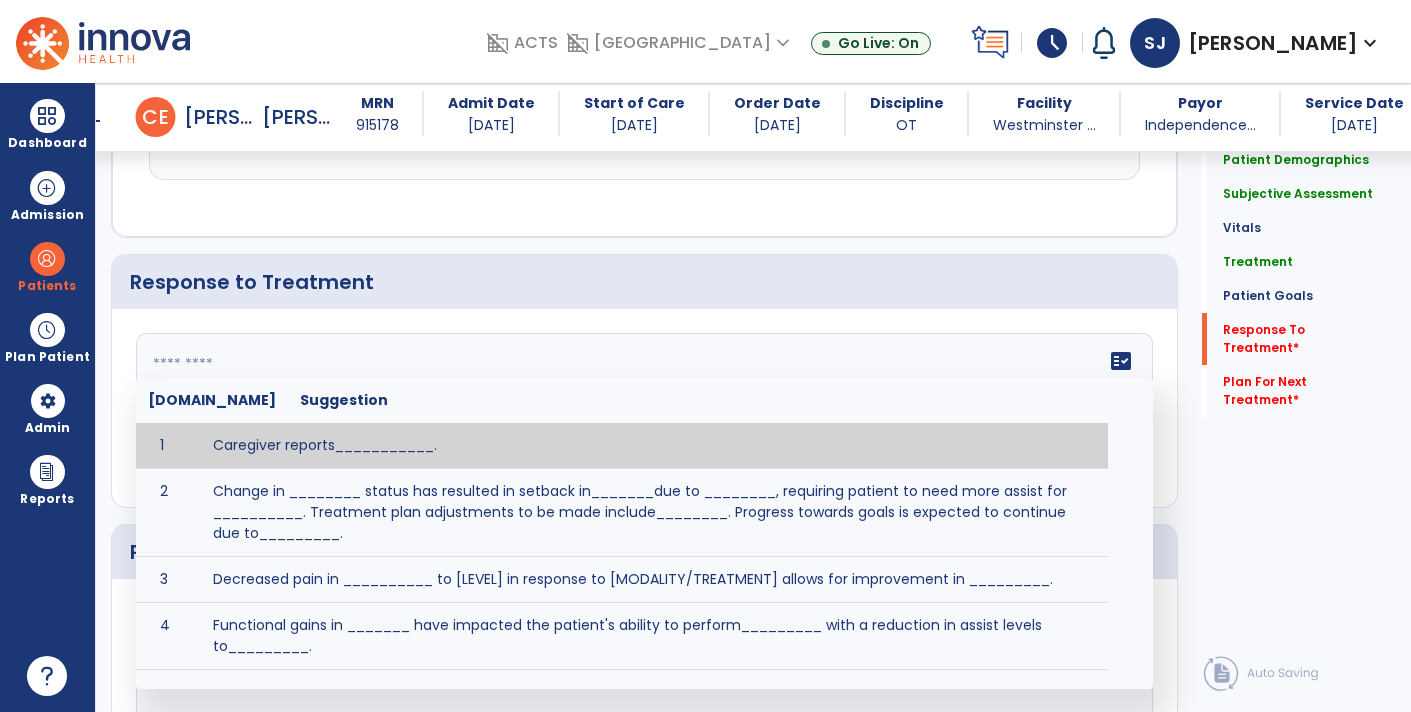 scroll, scrollTop: 2705, scrollLeft: 0, axis: vertical 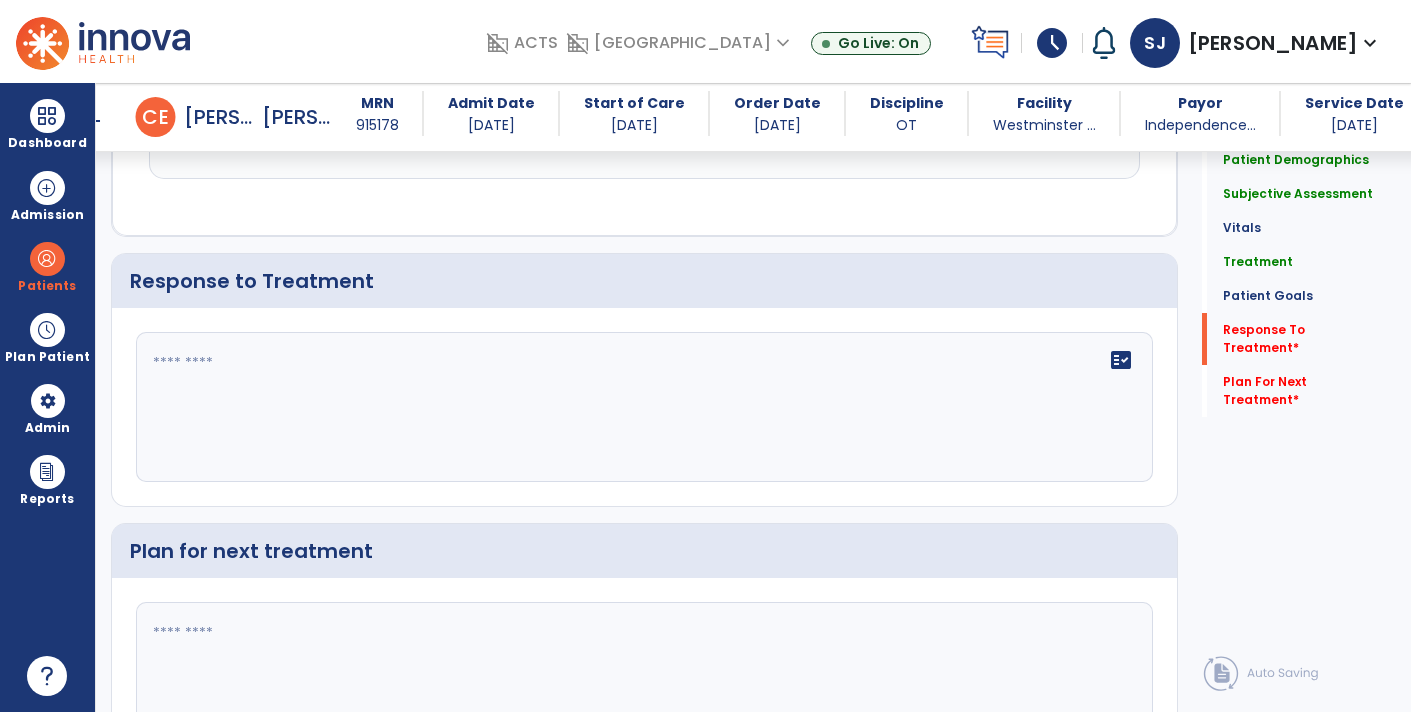 click on "Response to Treatment" 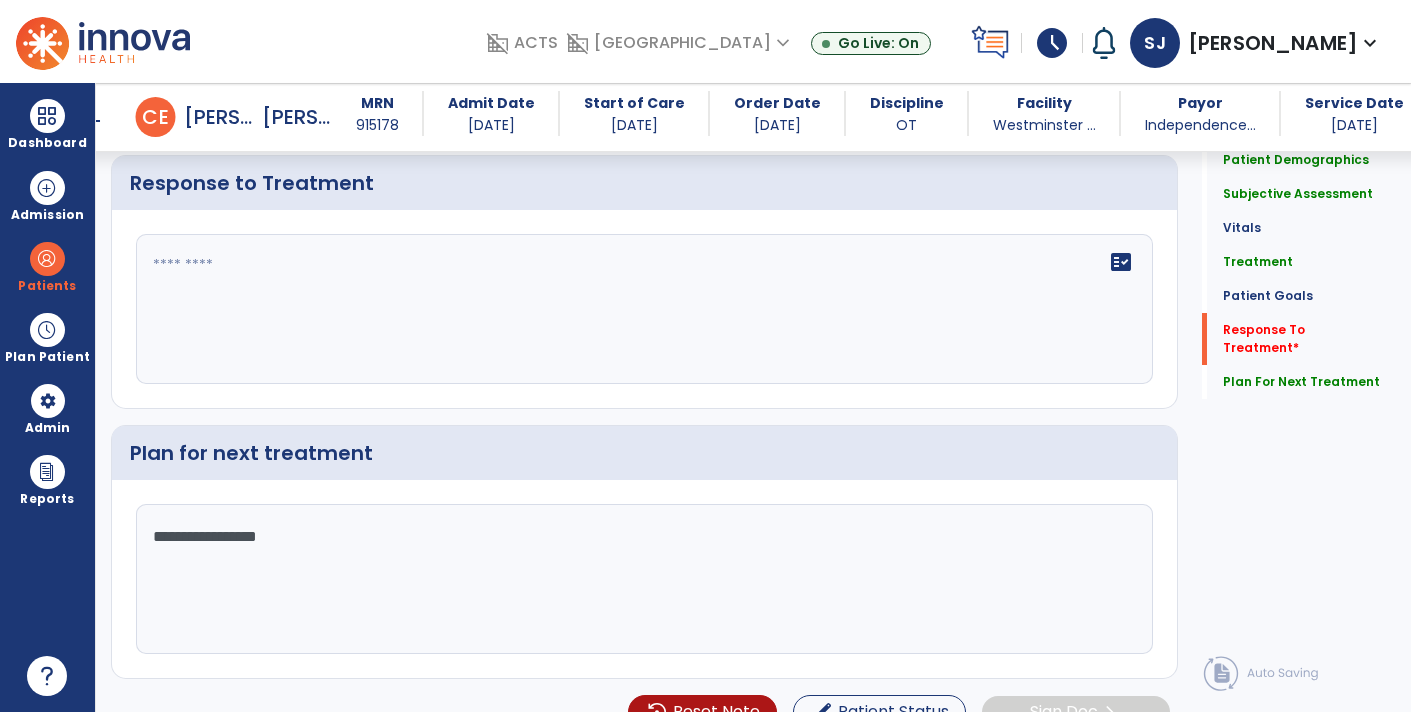 scroll, scrollTop: 2722, scrollLeft: 0, axis: vertical 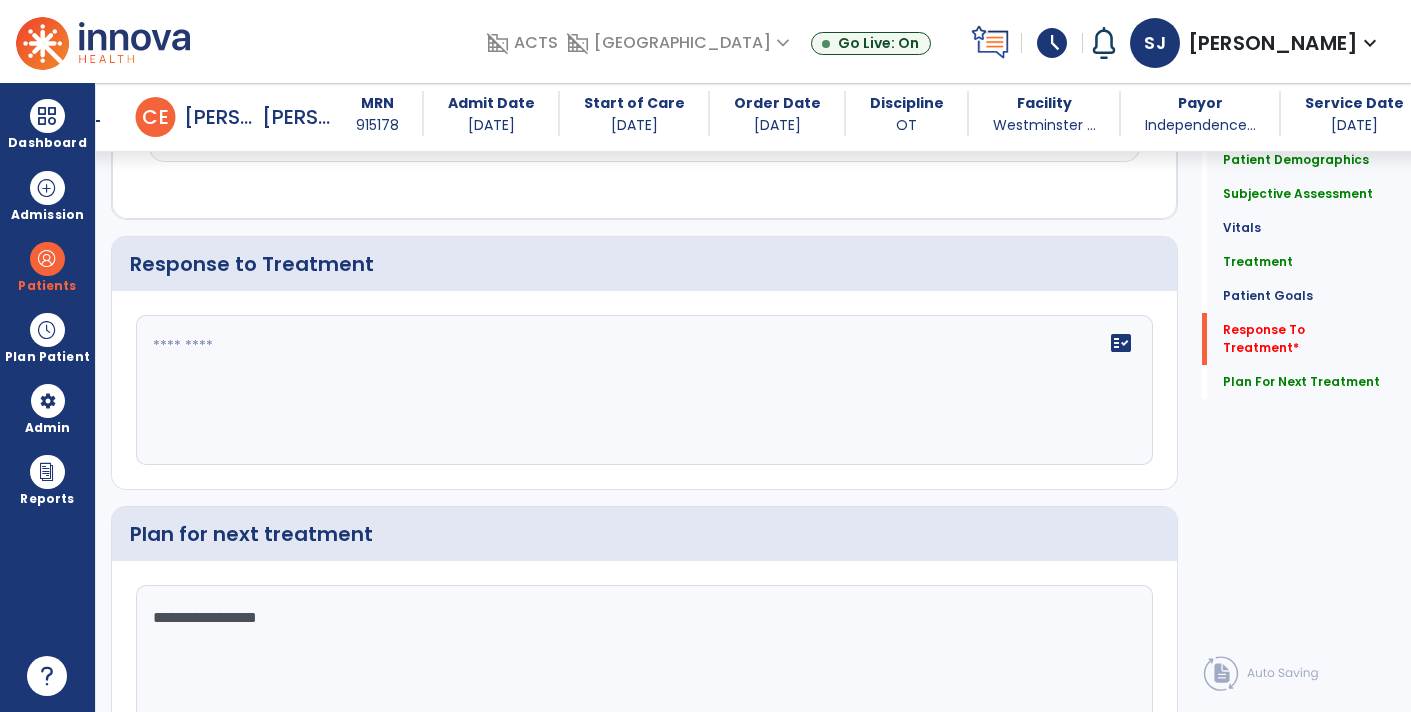 type on "**********" 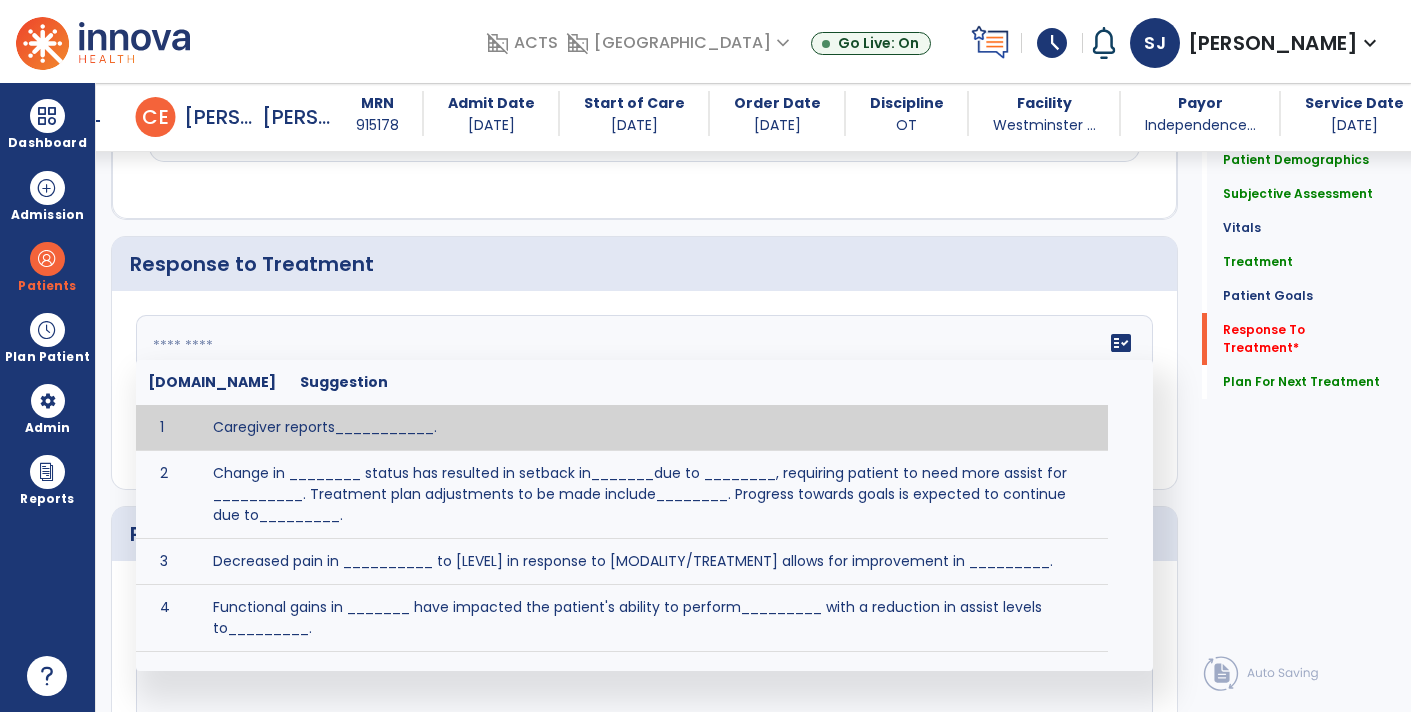 click 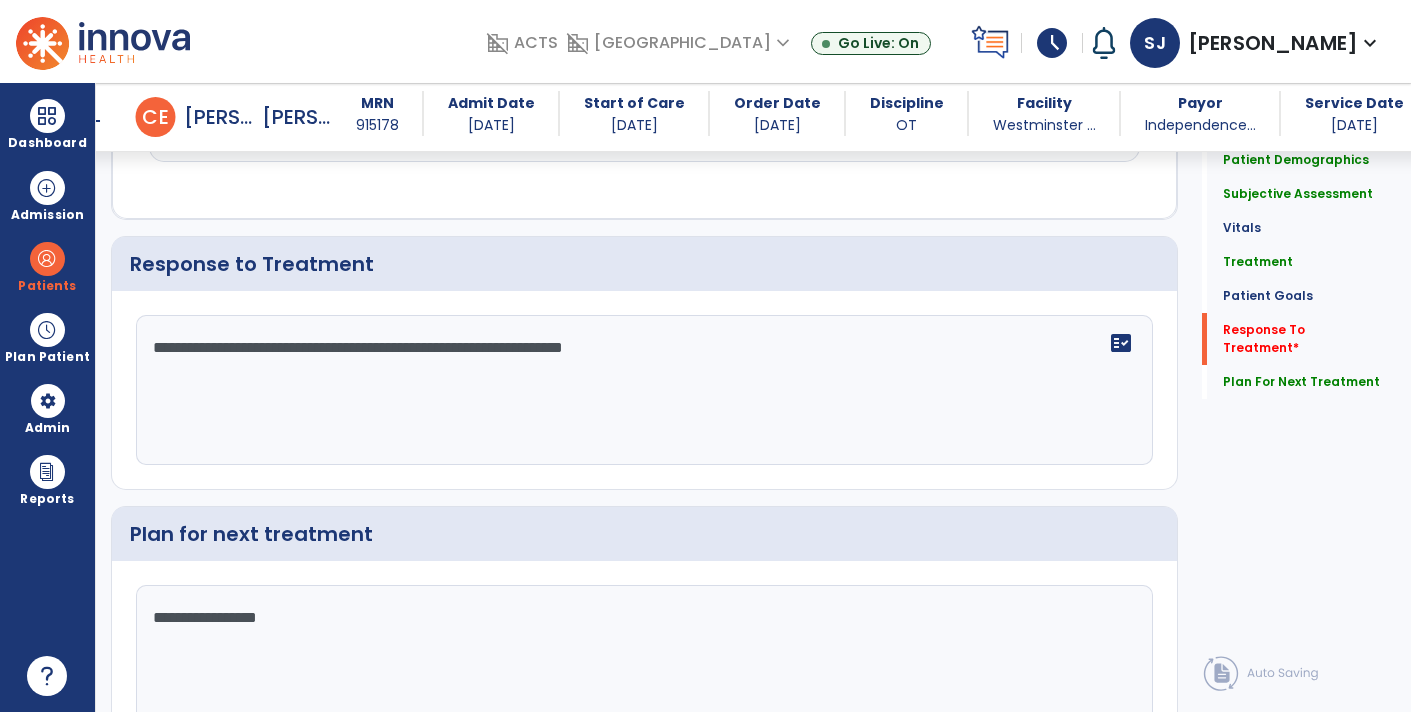 type on "**********" 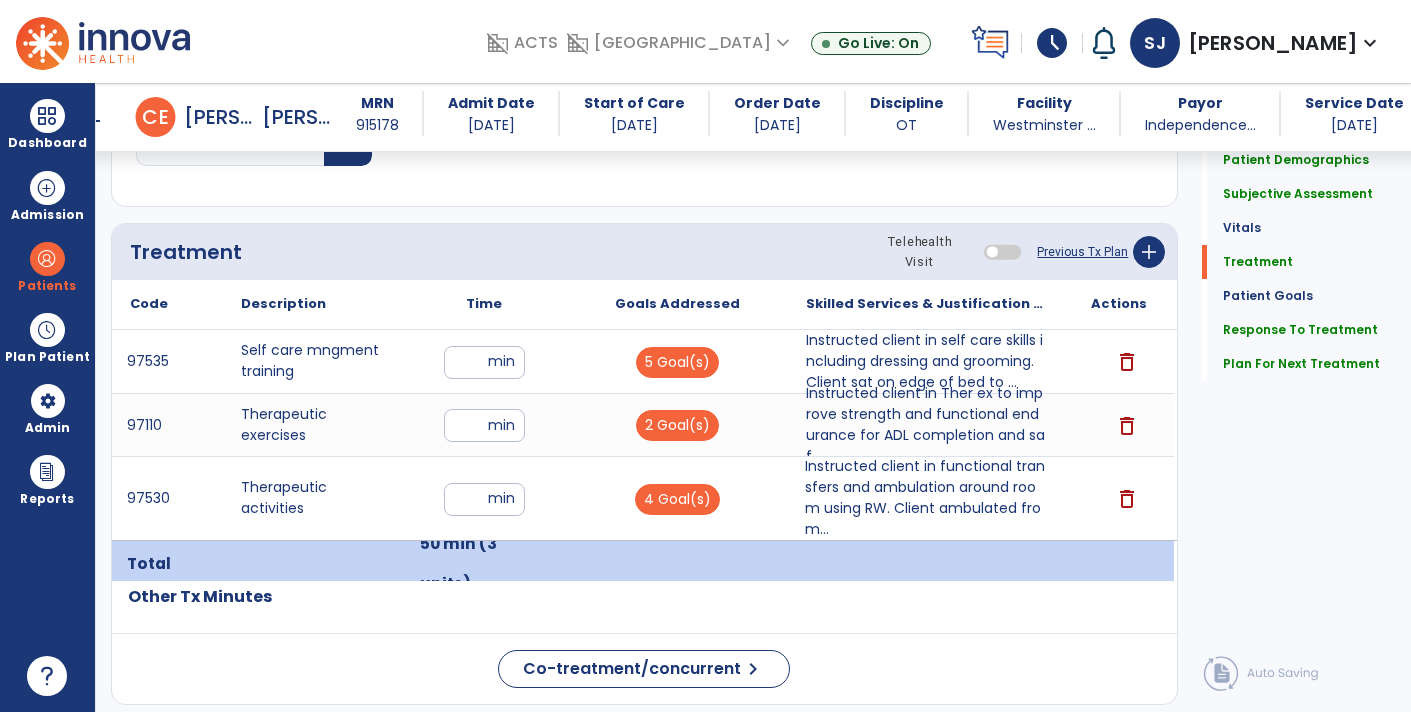 scroll, scrollTop: 1136, scrollLeft: 0, axis: vertical 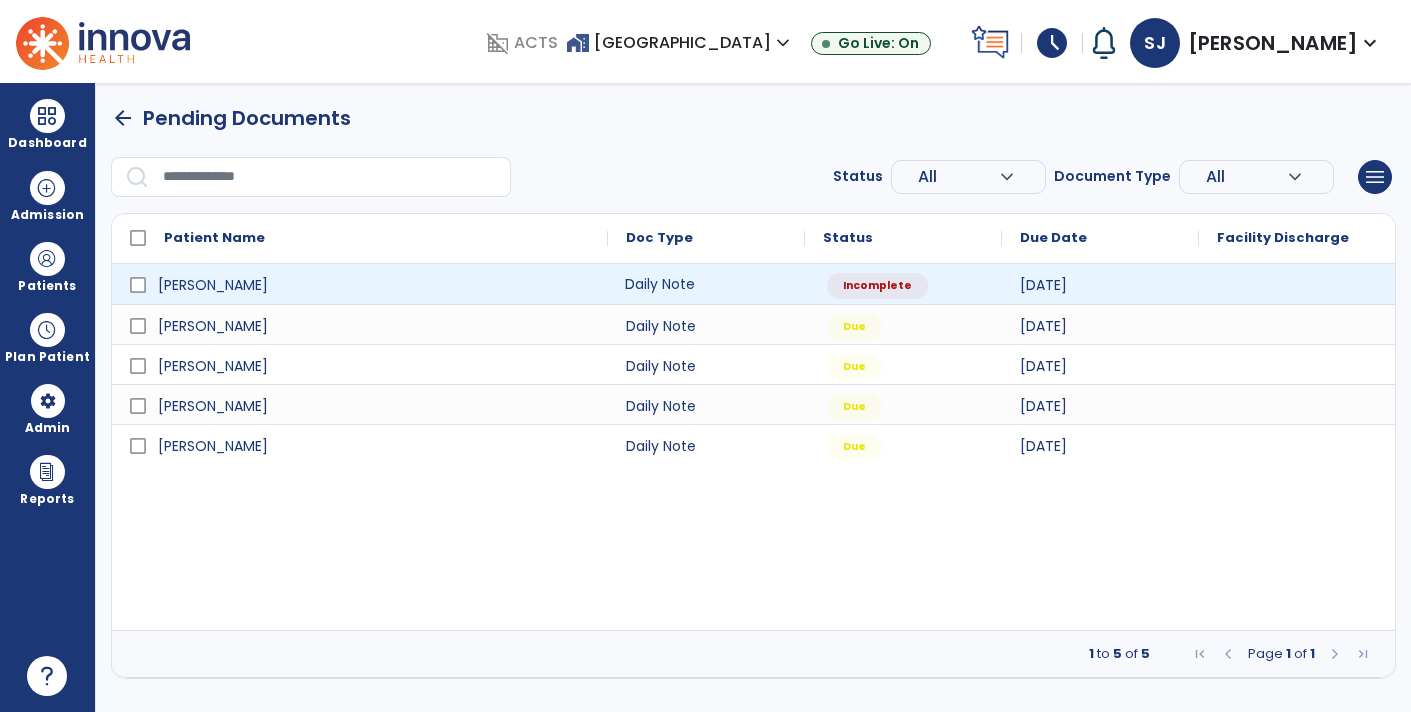 click on "Daily Note" at bounding box center (706, 284) 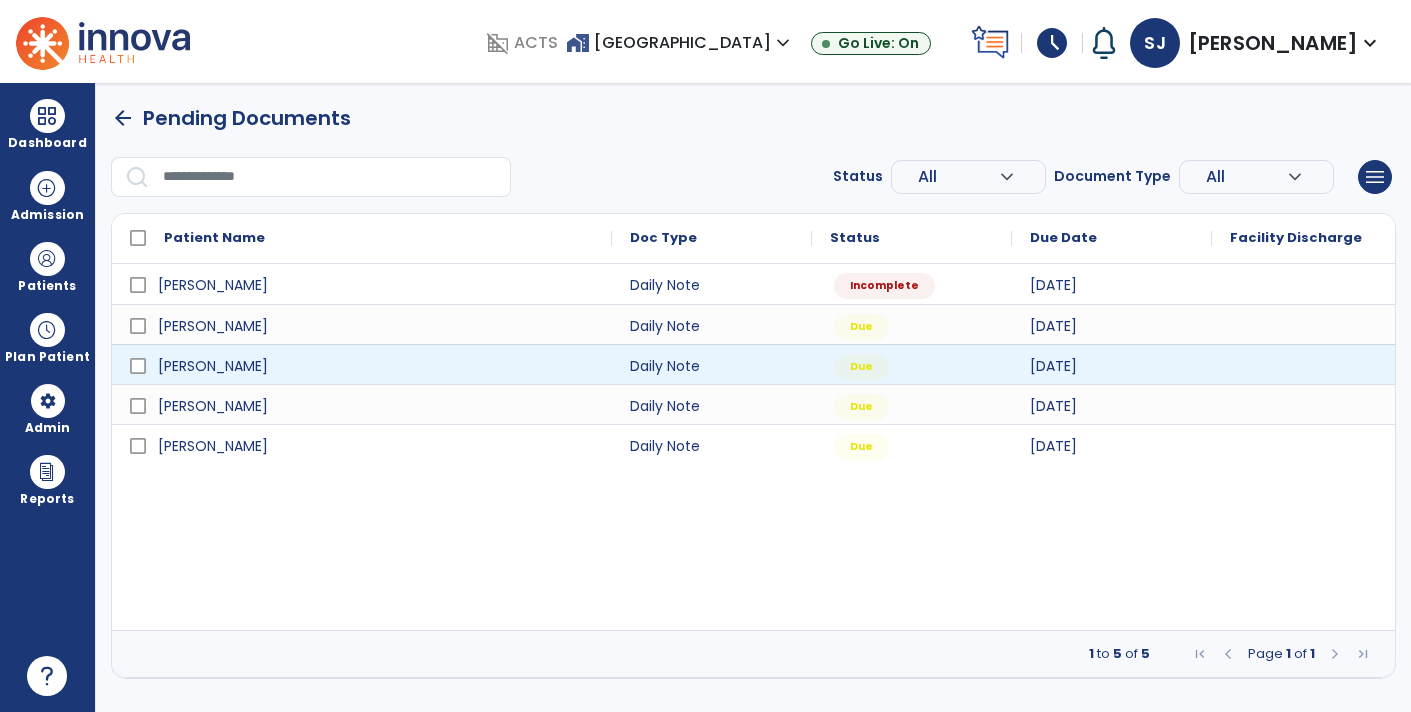 select on "*" 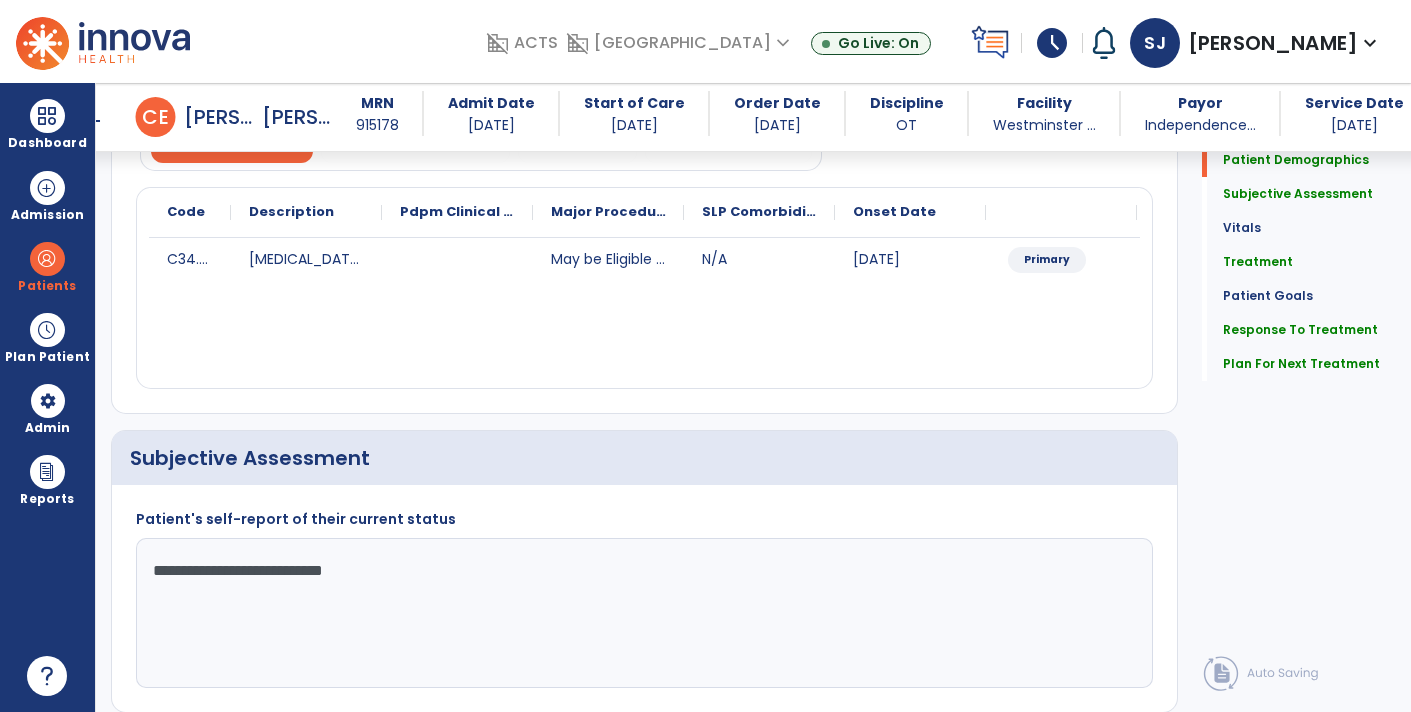 scroll, scrollTop: 301, scrollLeft: 0, axis: vertical 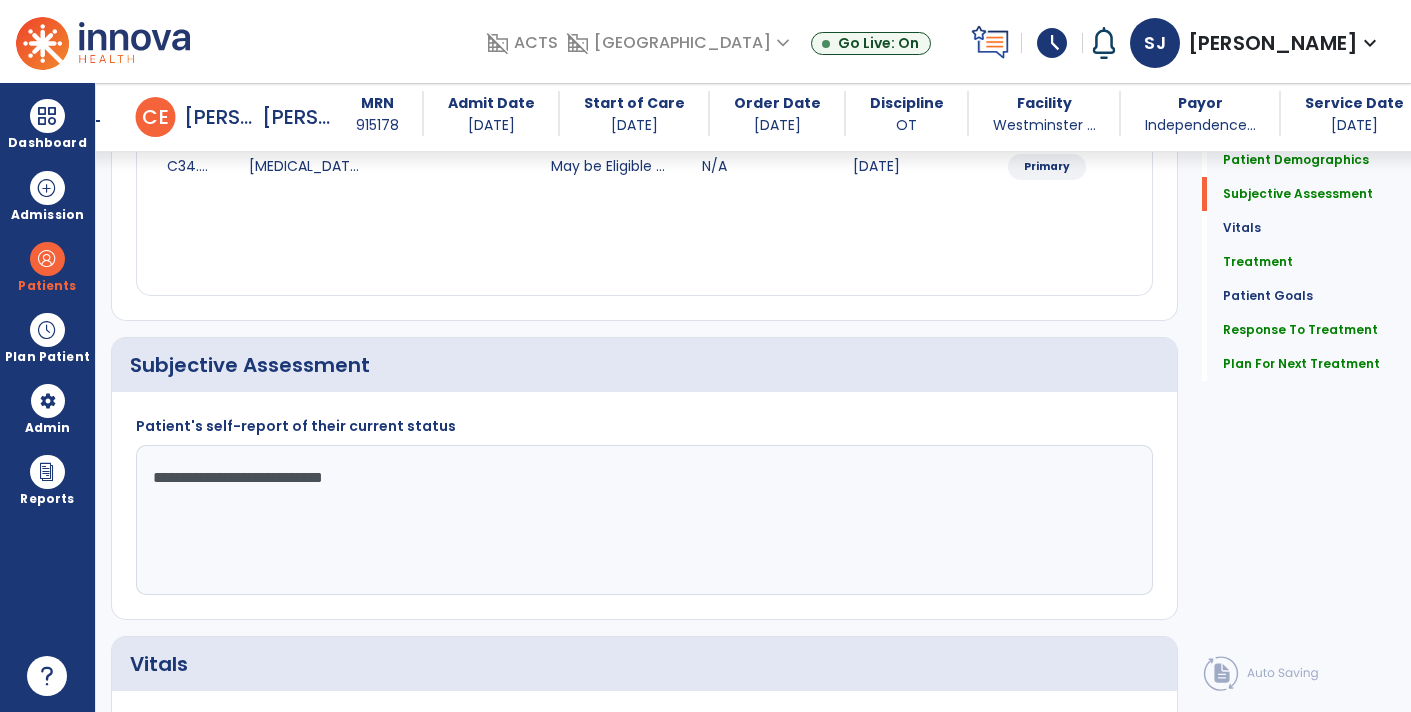 click on "**********" 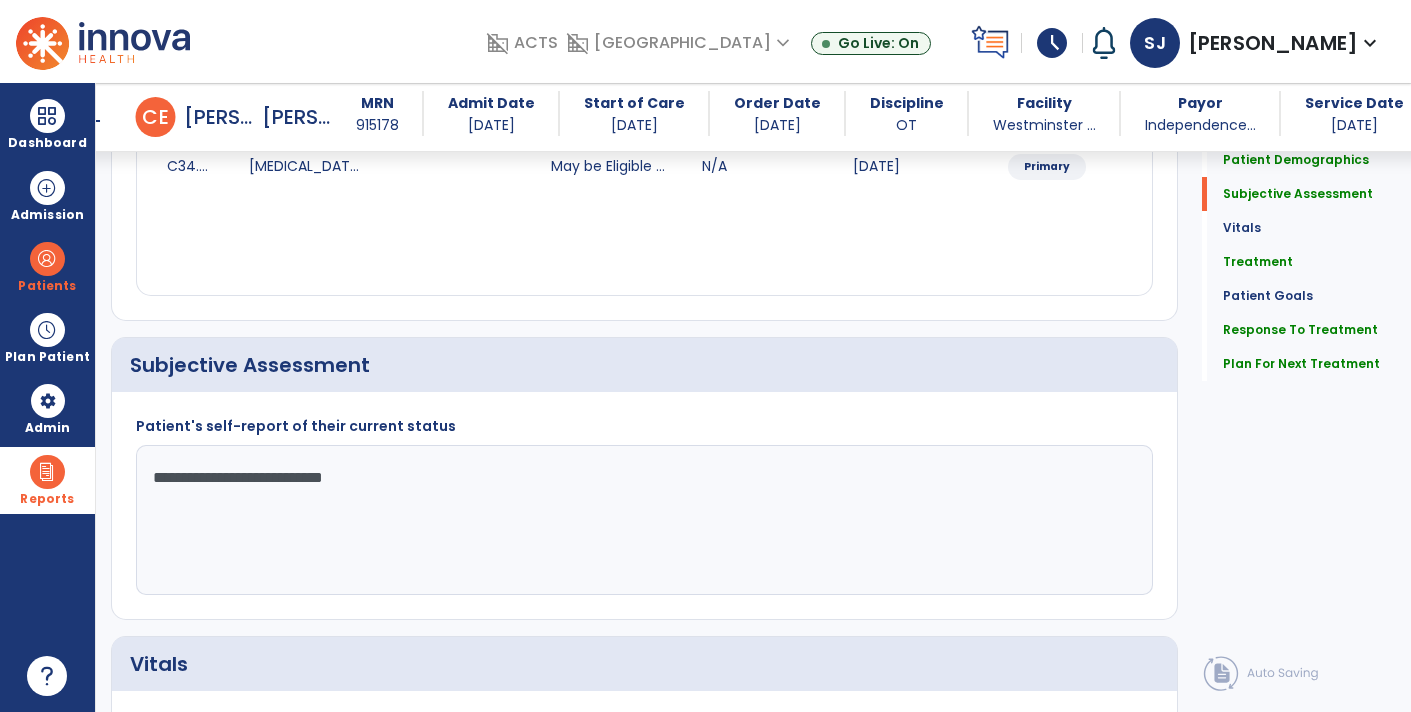 drag, startPoint x: 248, startPoint y: 480, endPoint x: 84, endPoint y: 496, distance: 164.77864 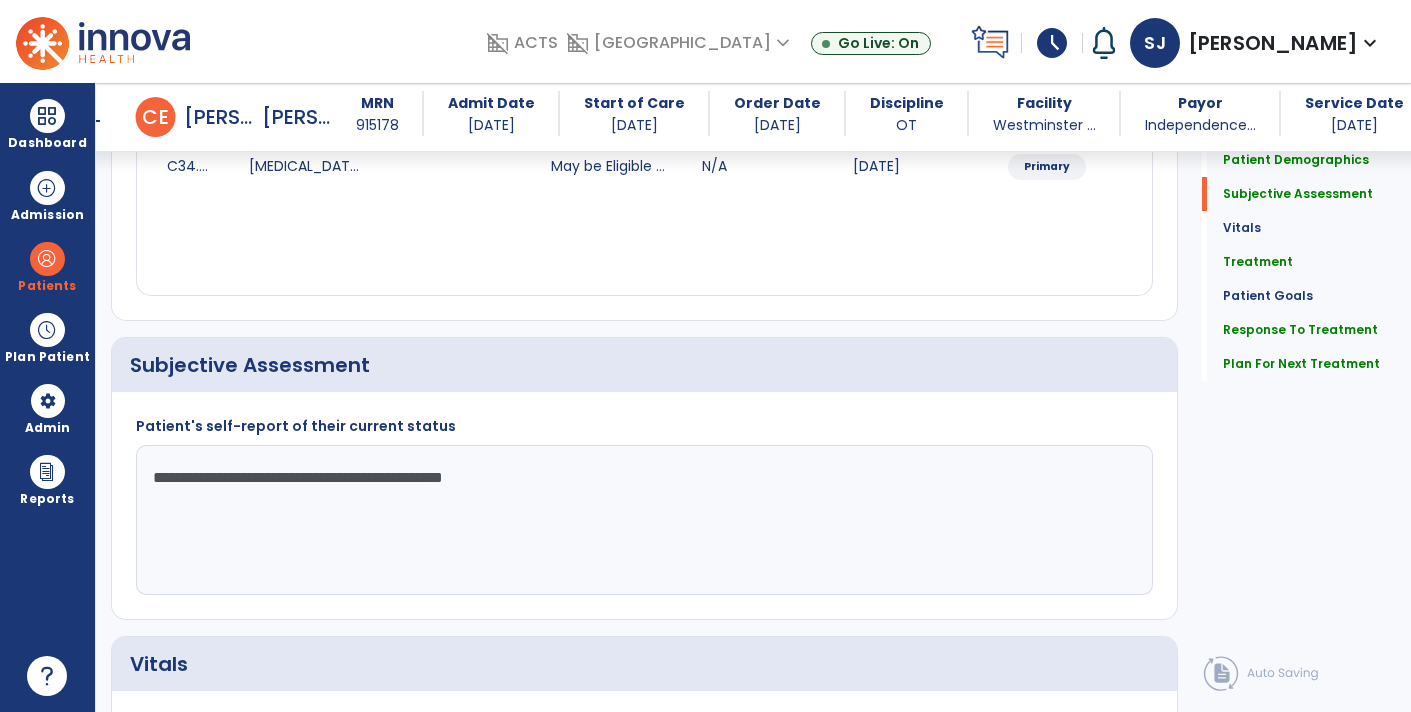 click on "**********" 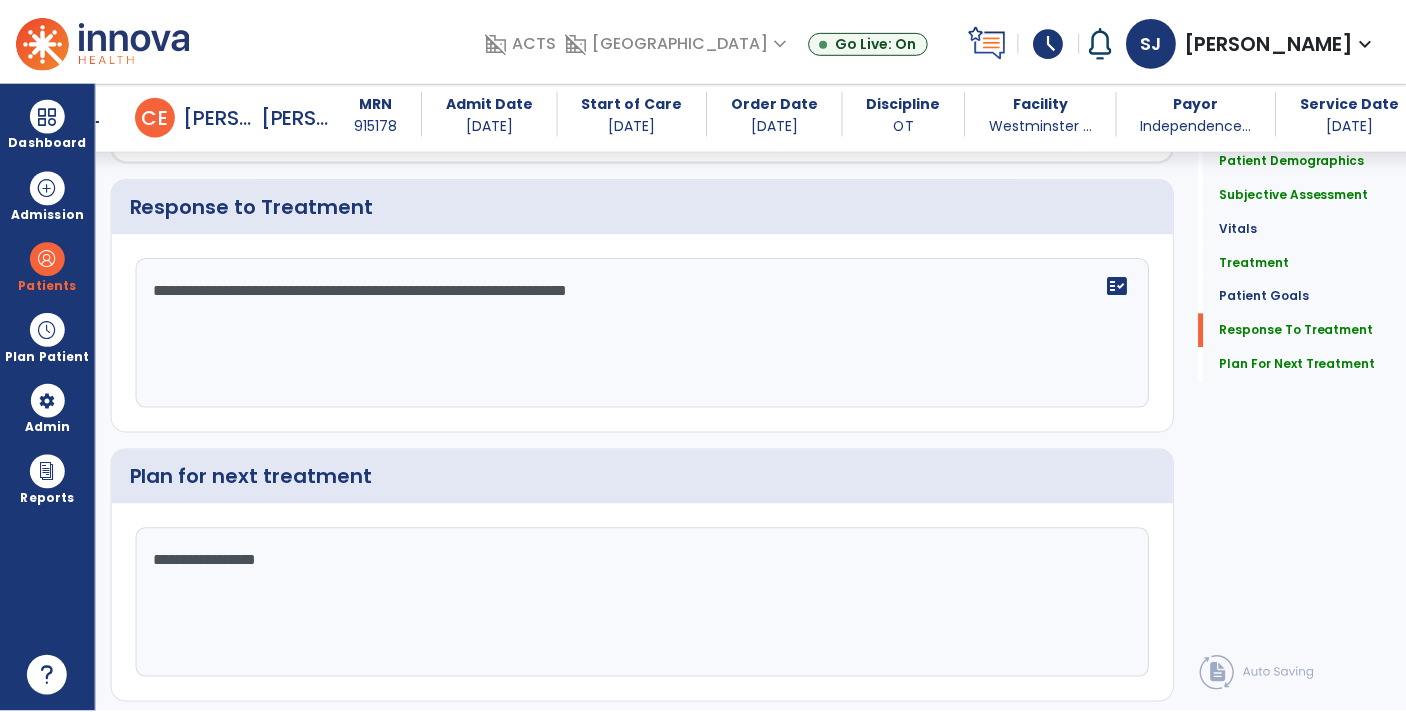 scroll, scrollTop: 2802, scrollLeft: 0, axis: vertical 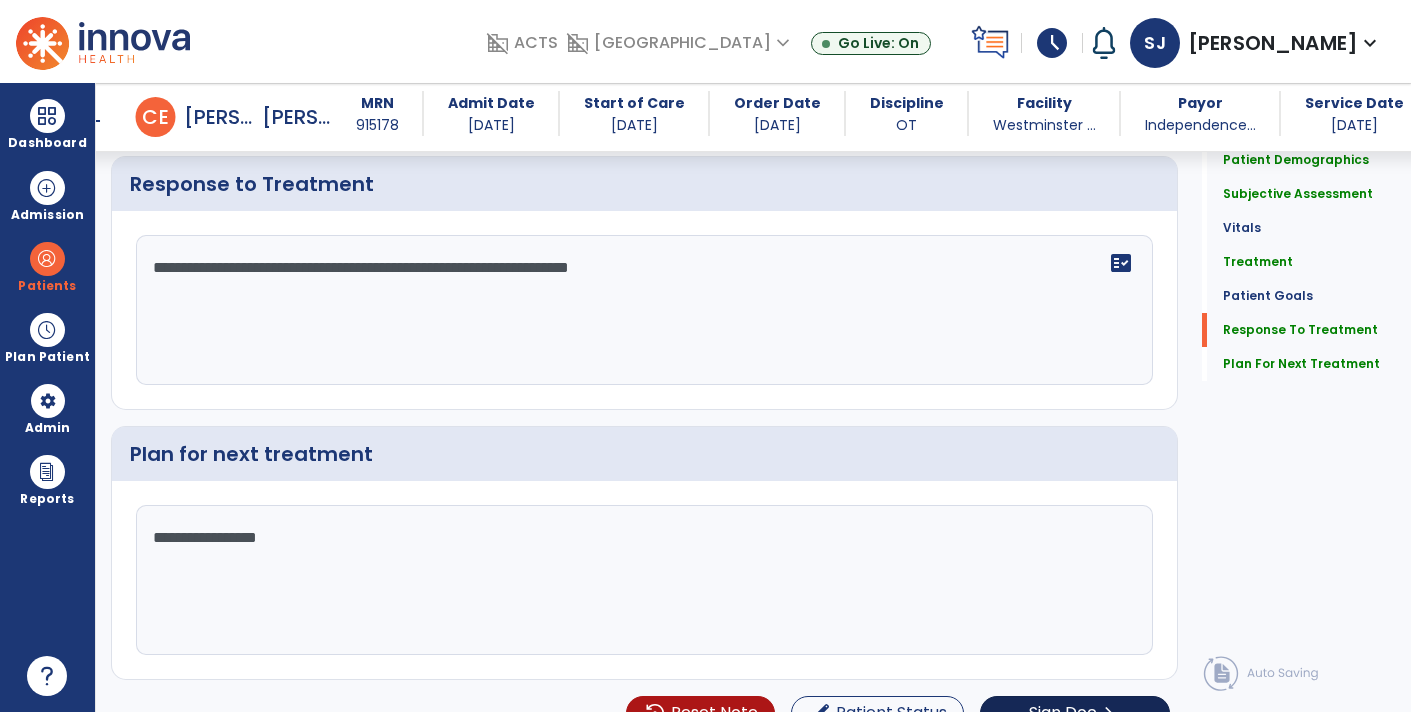 type on "**********" 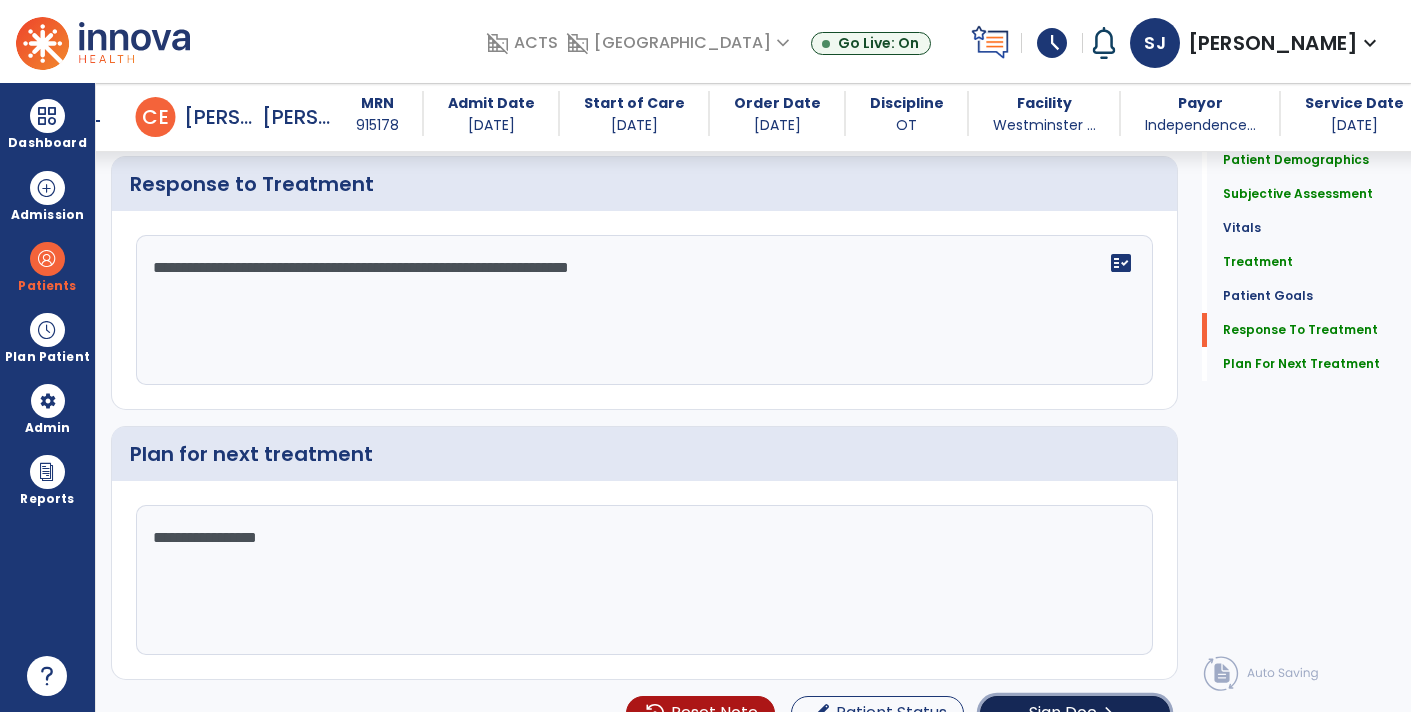 click on "Sign Doc" 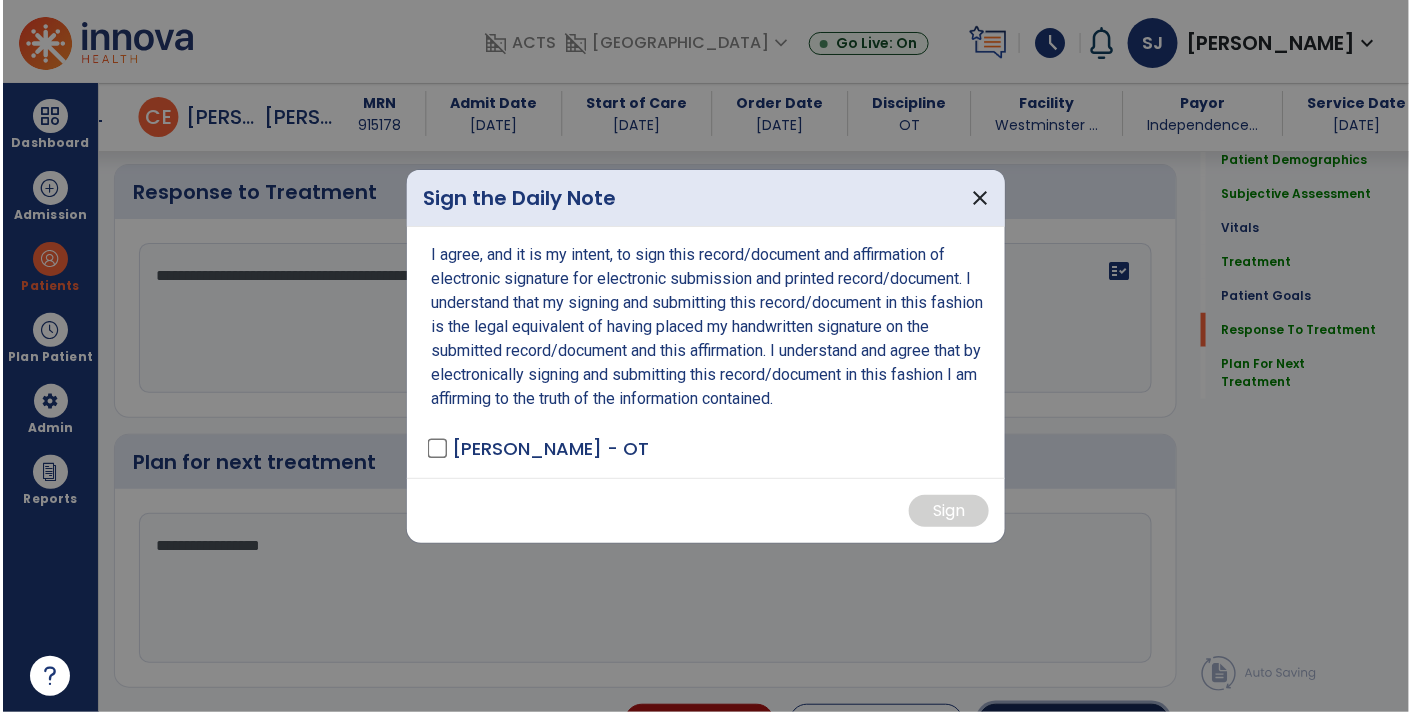 scroll, scrollTop: 2802, scrollLeft: 0, axis: vertical 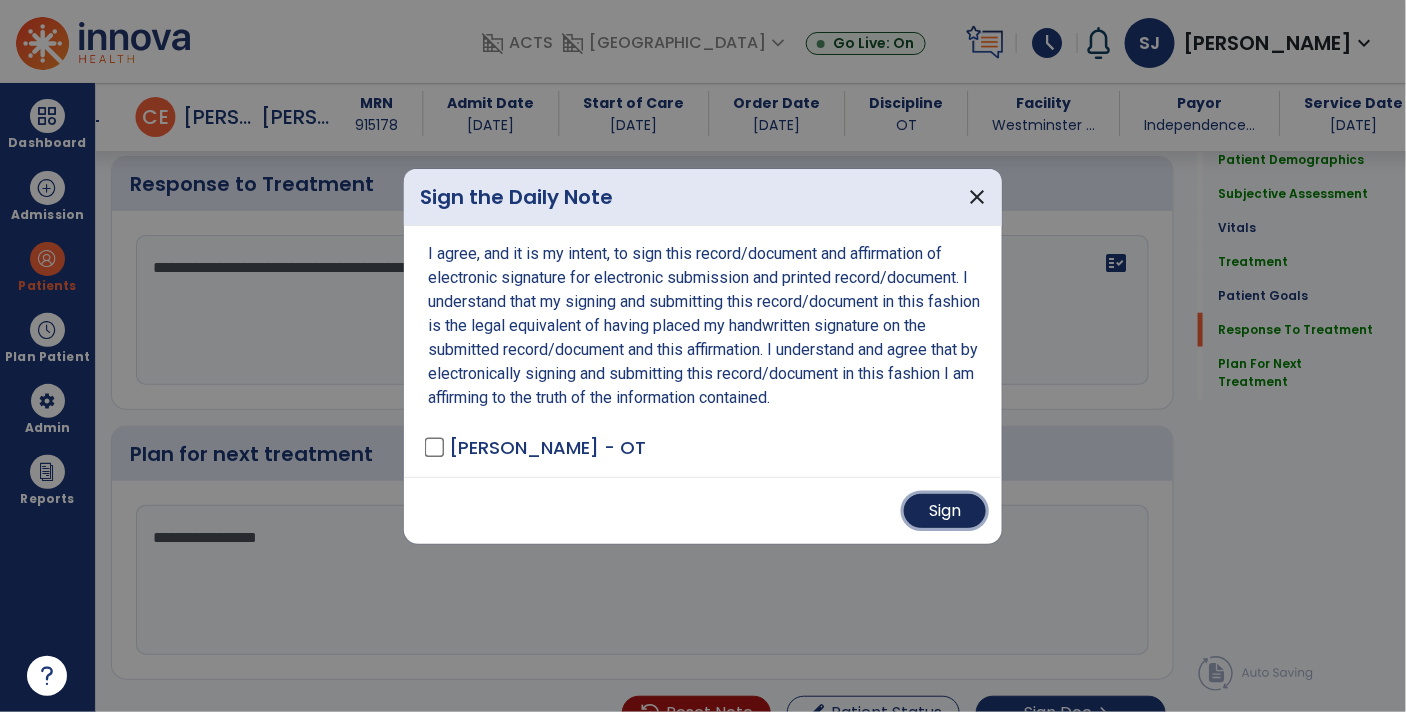 click on "Sign" at bounding box center [945, 511] 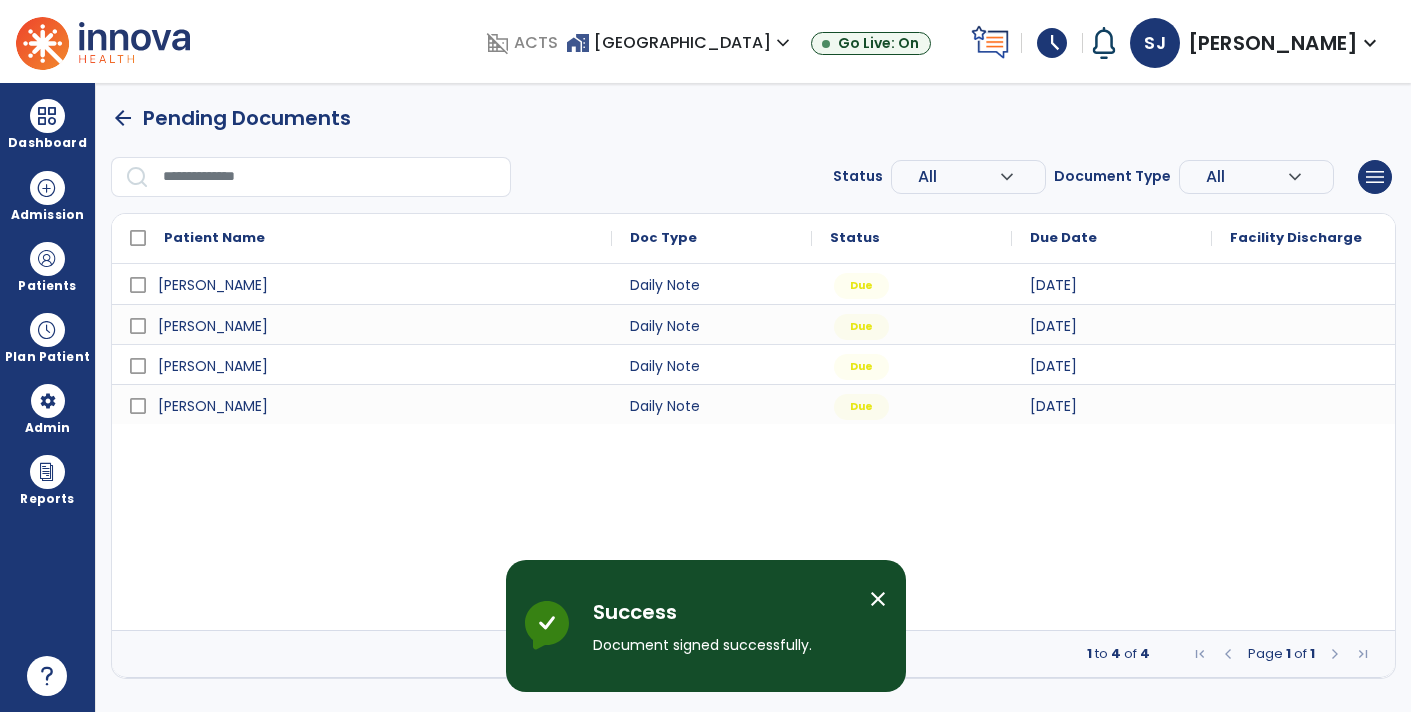 scroll, scrollTop: 0, scrollLeft: 0, axis: both 